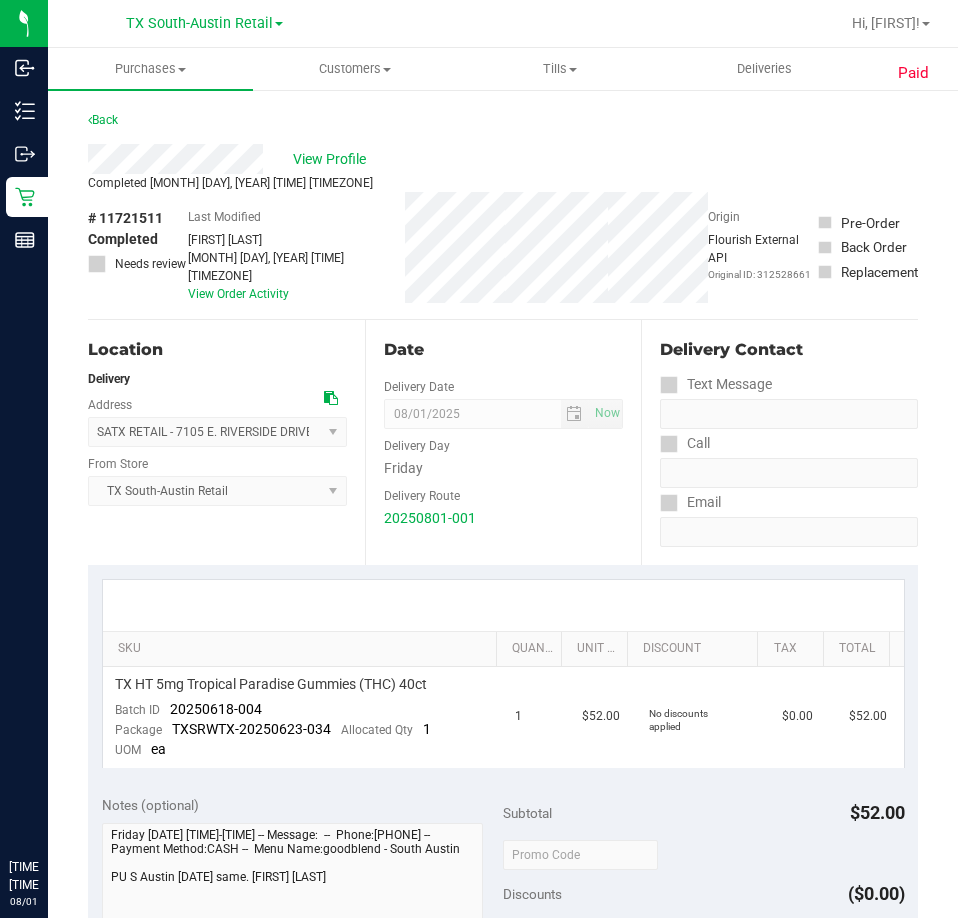 scroll, scrollTop: 0, scrollLeft: 0, axis: both 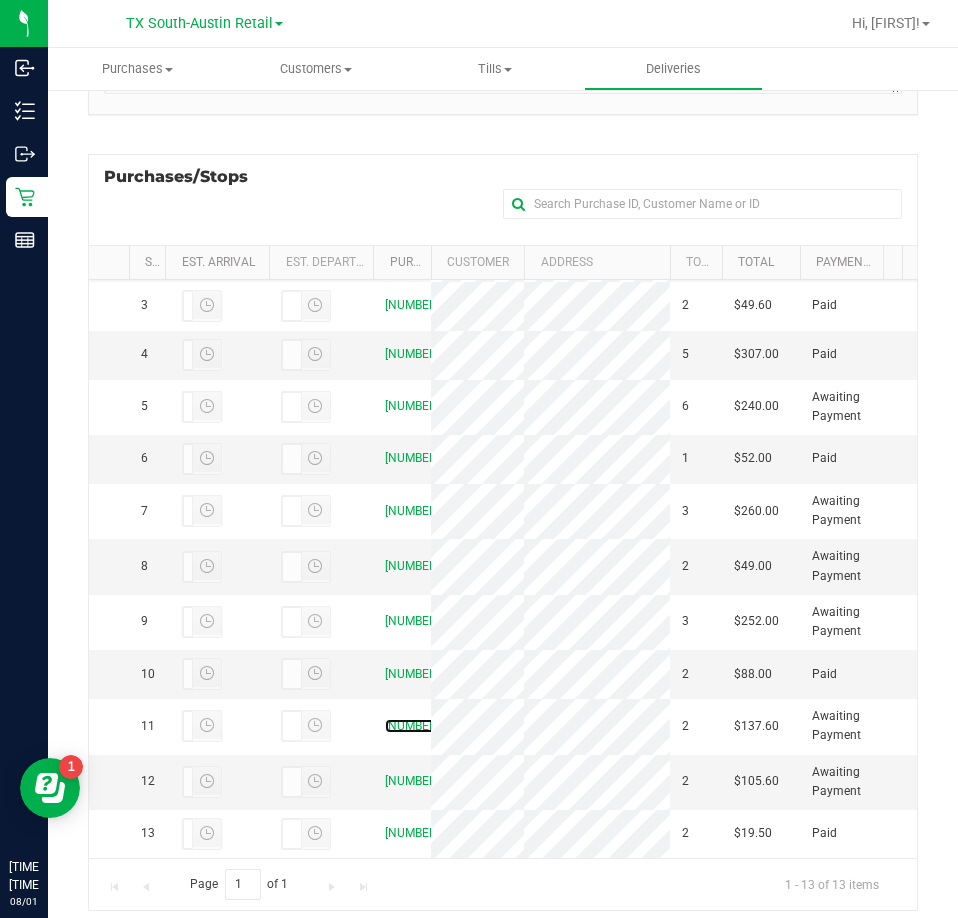 drag, startPoint x: 766, startPoint y: 265, endPoint x: 799, endPoint y: 266, distance: 33.01515 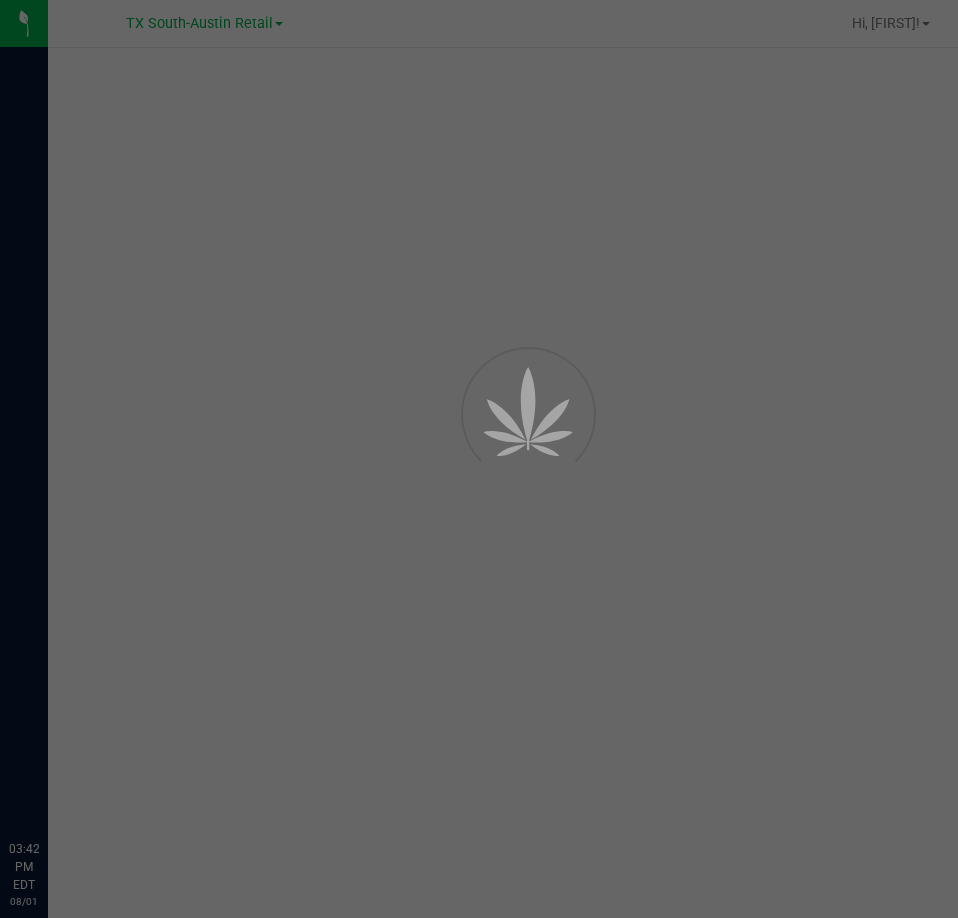 scroll, scrollTop: 0, scrollLeft: 0, axis: both 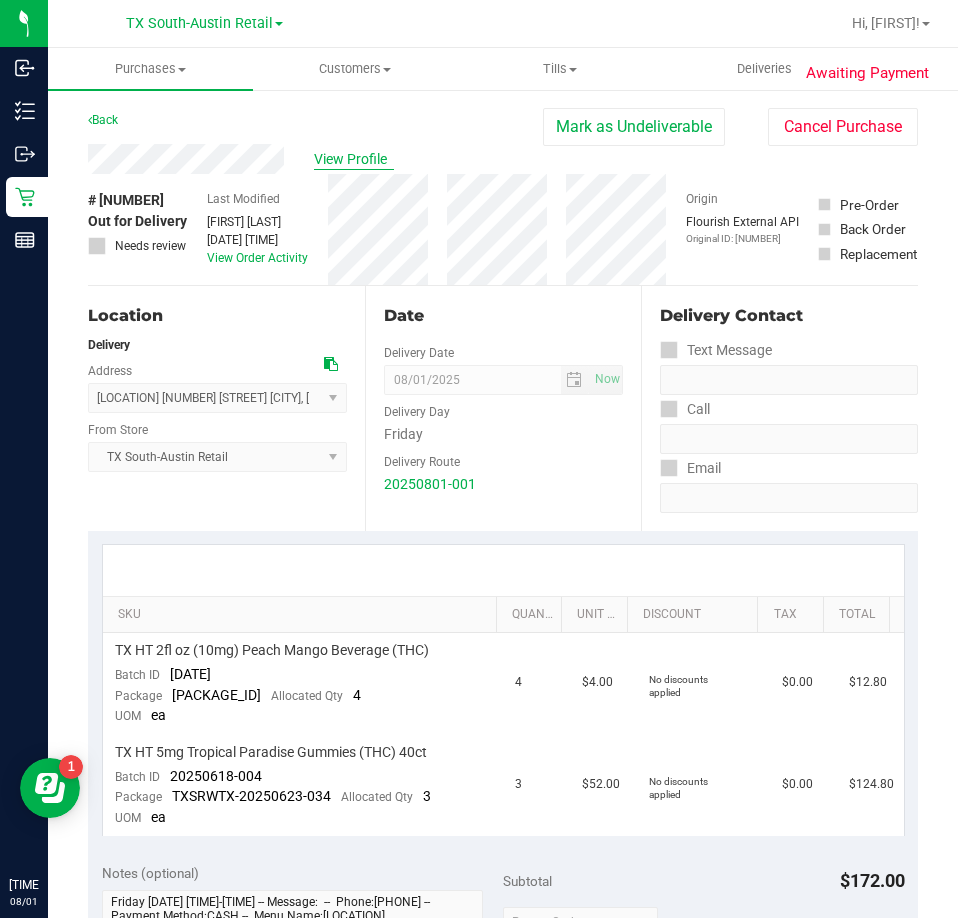 click on "View Profile" at bounding box center (354, 159) 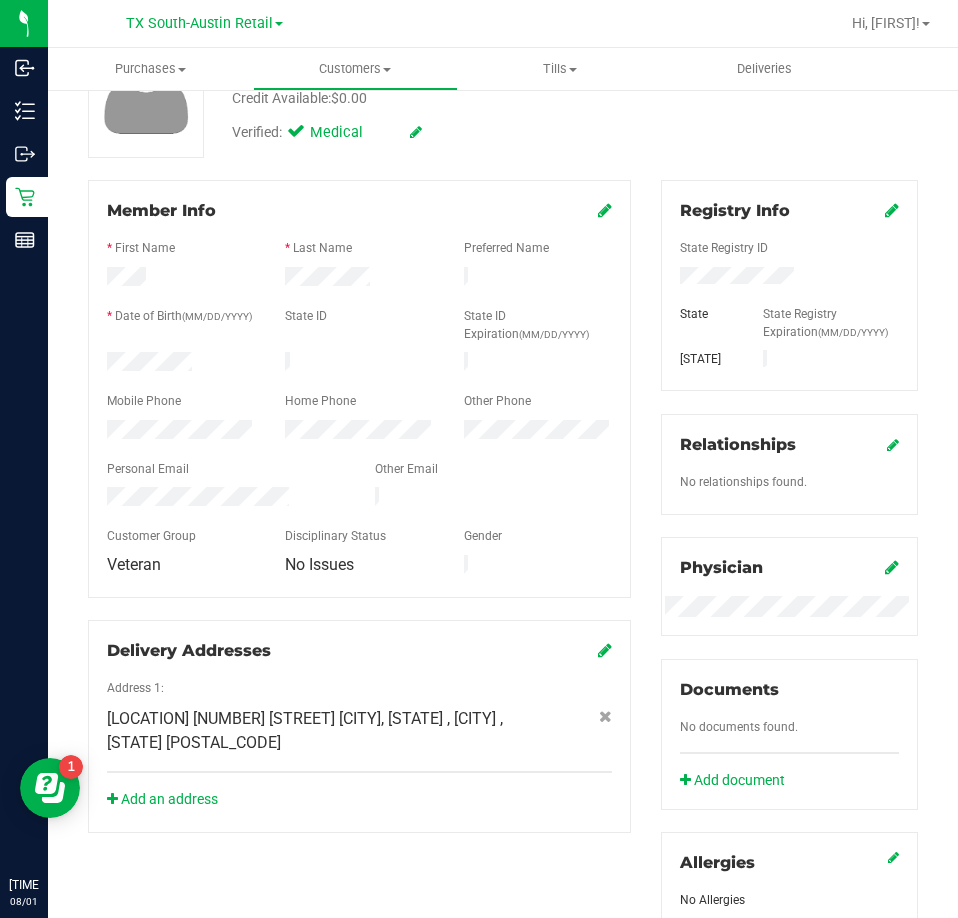 scroll, scrollTop: 0, scrollLeft: 0, axis: both 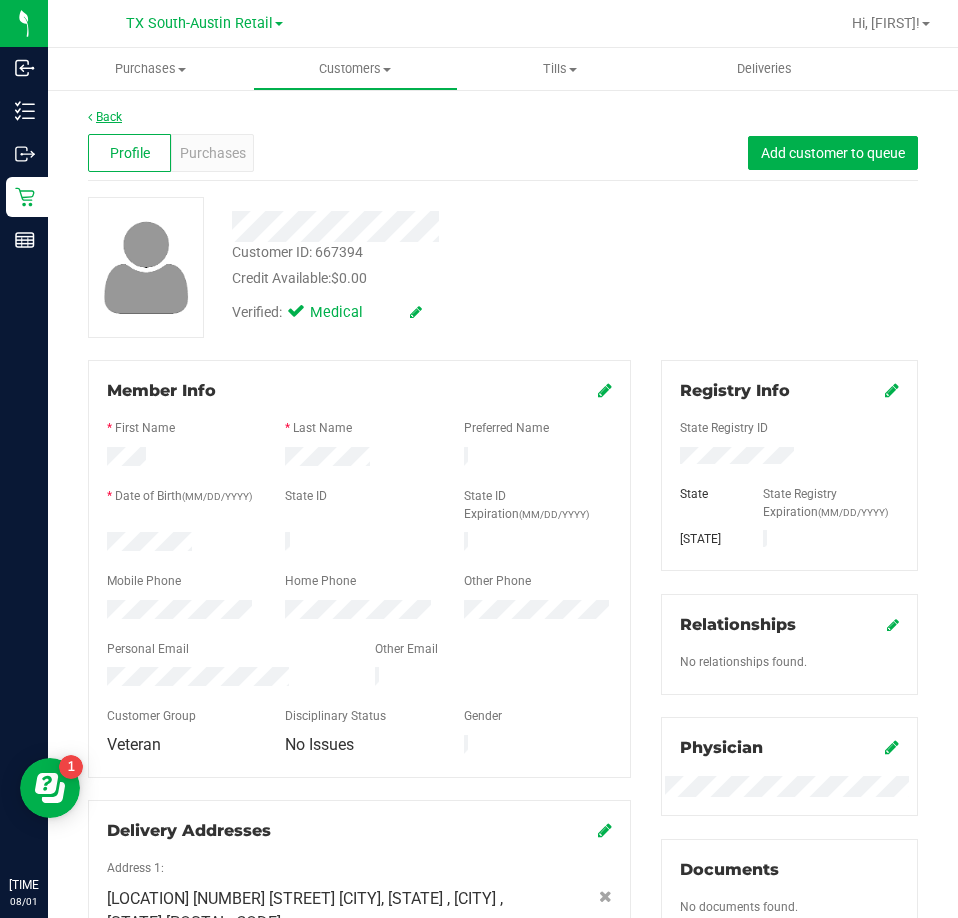 click on "Back" at bounding box center [105, 117] 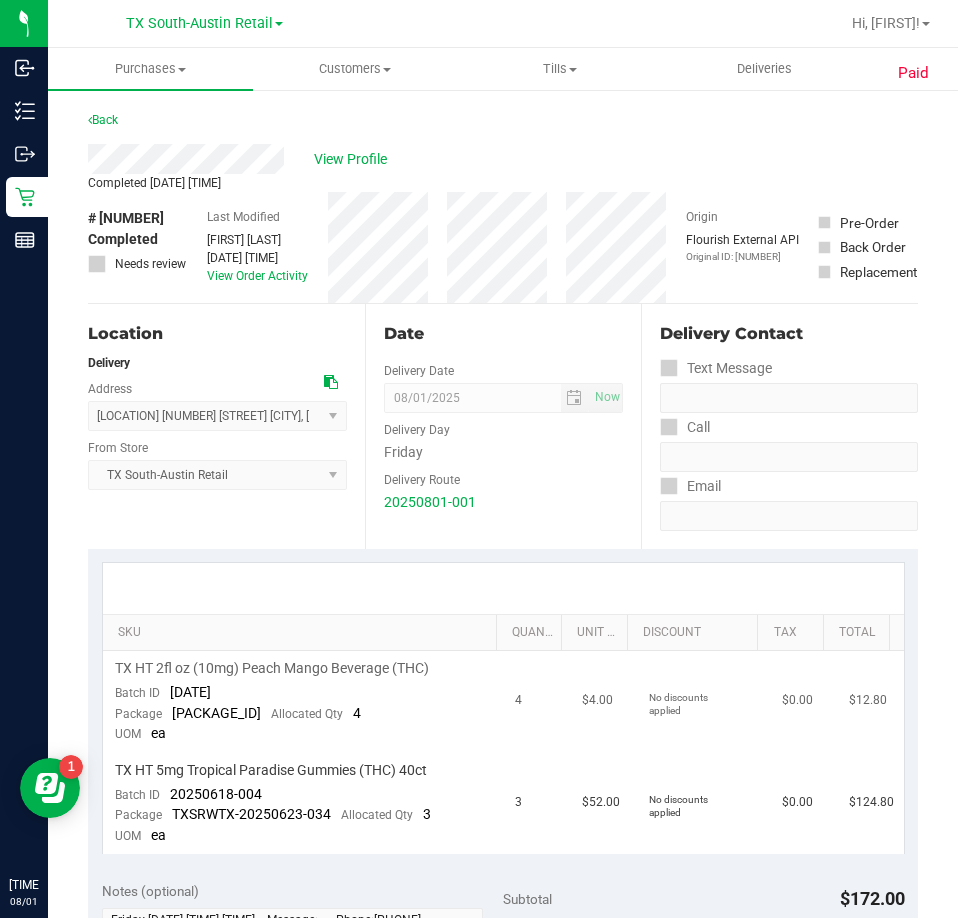 drag, startPoint x: 271, startPoint y: 691, endPoint x: 163, endPoint y: 694, distance: 108.04166 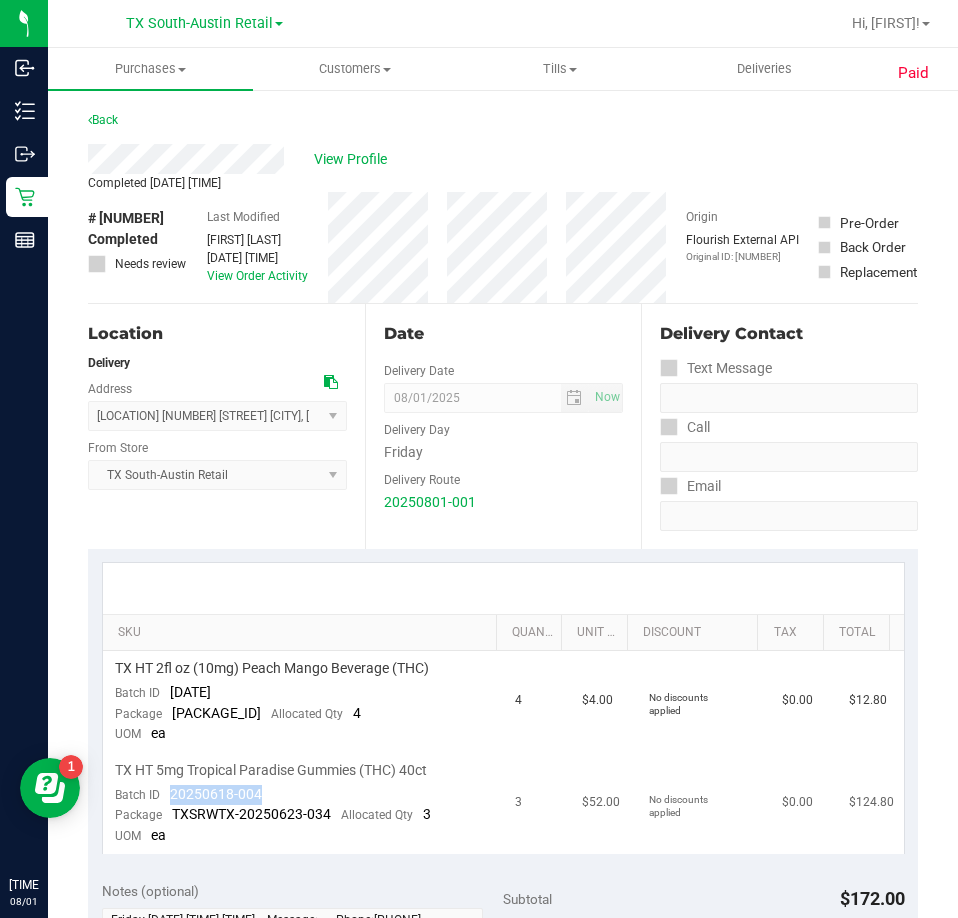 drag, startPoint x: 293, startPoint y: 798, endPoint x: 170, endPoint y: 795, distance: 123.03658 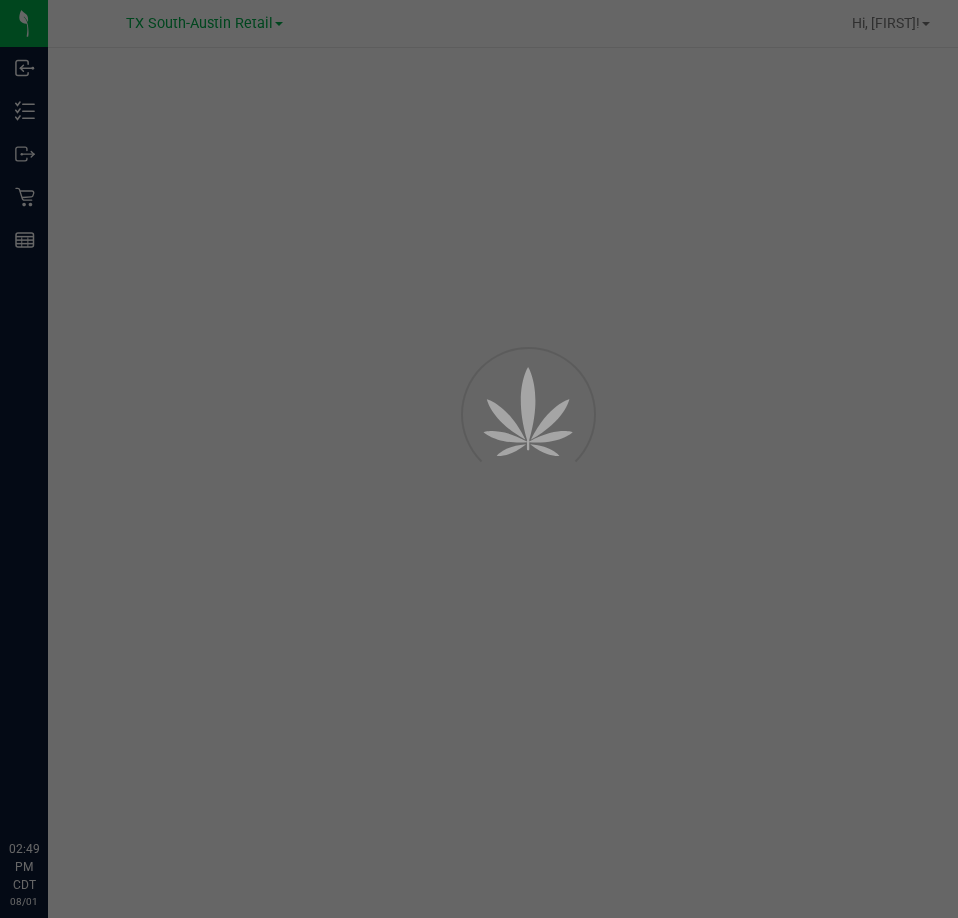 scroll, scrollTop: 0, scrollLeft: 0, axis: both 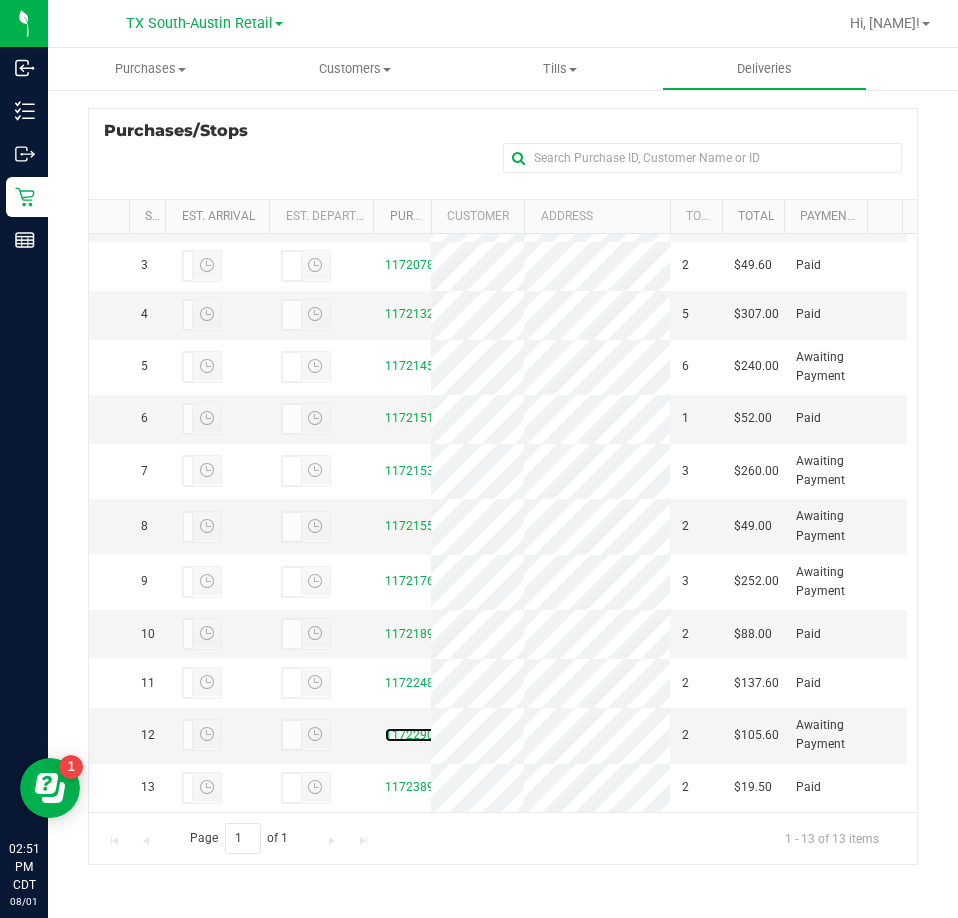 drag, startPoint x: 760, startPoint y: 209, endPoint x: 783, endPoint y: 211, distance: 23.086792 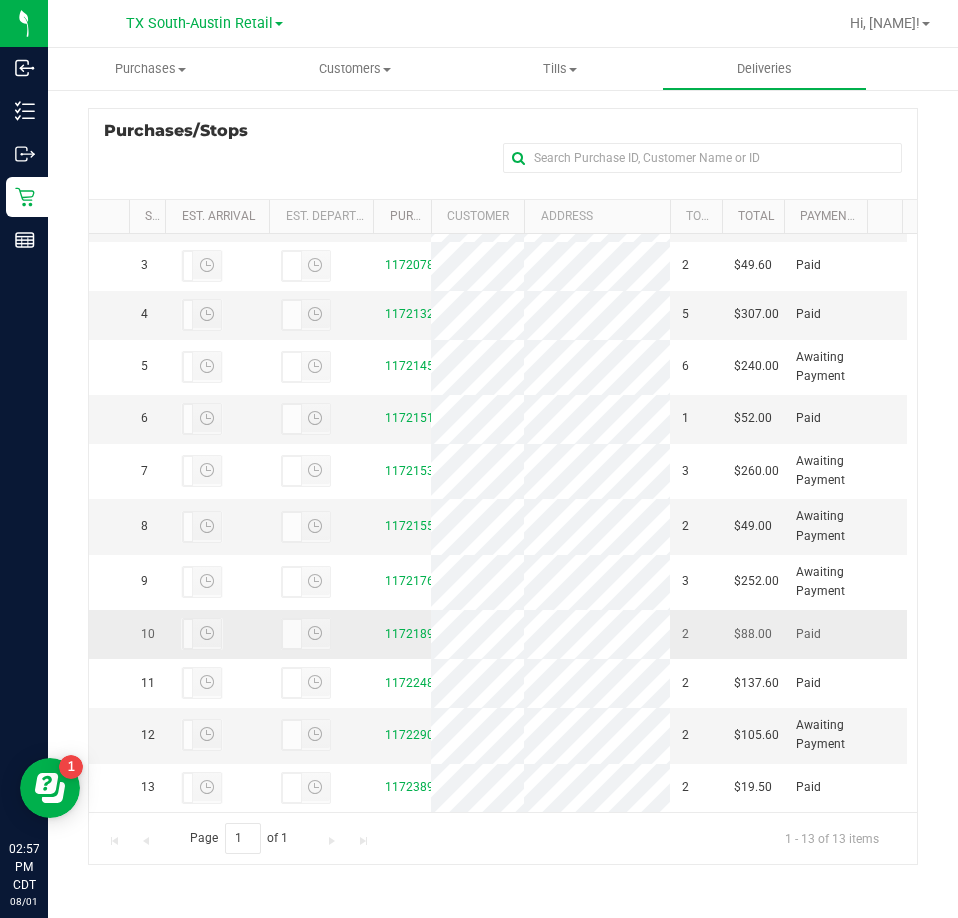 scroll, scrollTop: 229, scrollLeft: 0, axis: vertical 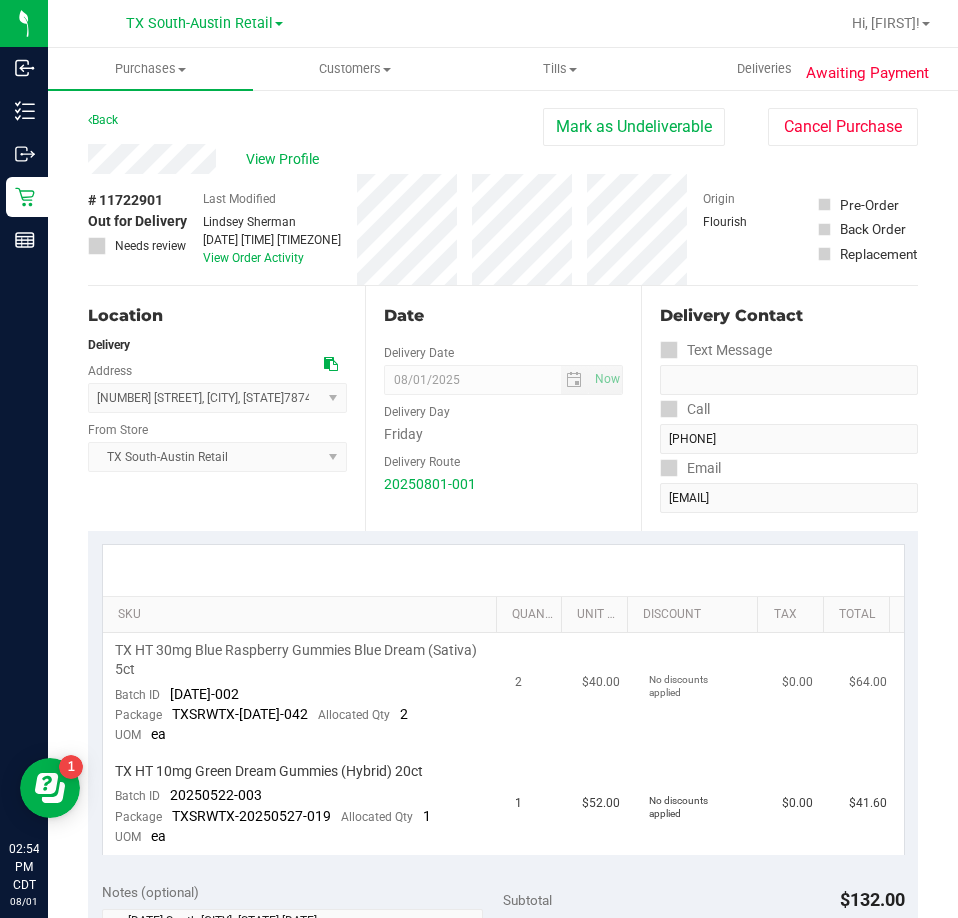 drag, startPoint x: 265, startPoint y: 691, endPoint x: 167, endPoint y: 689, distance: 98.02041 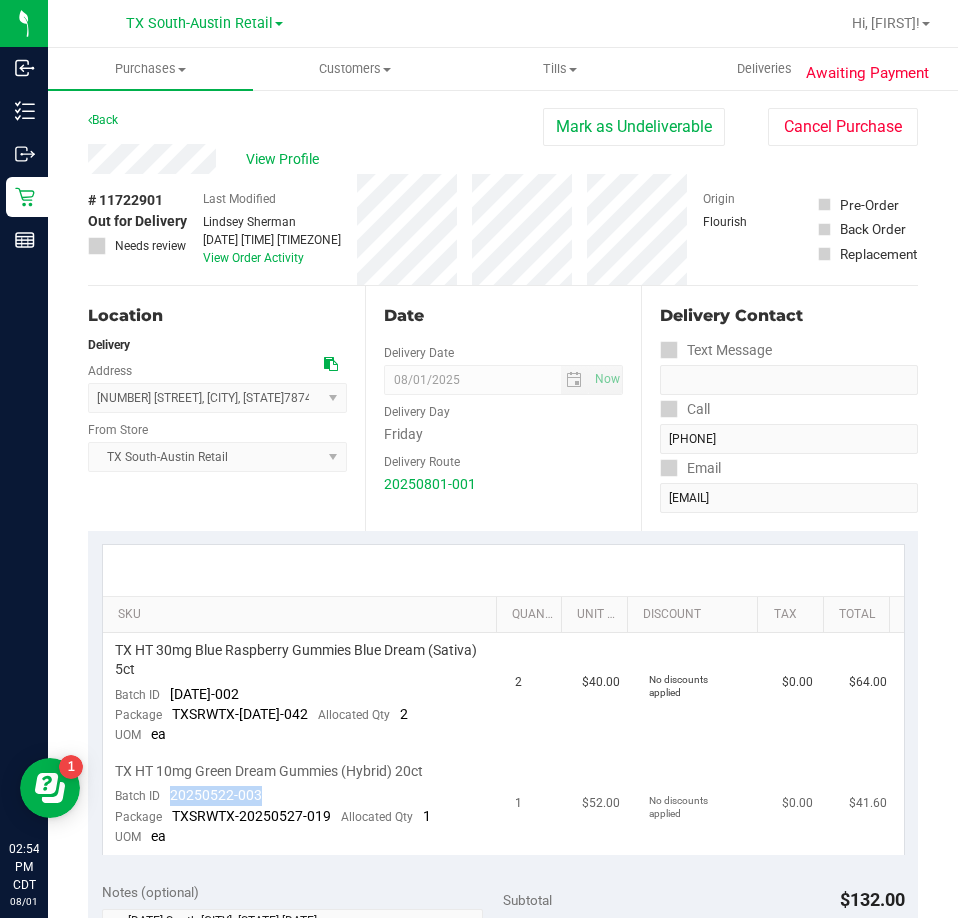 drag, startPoint x: 264, startPoint y: 793, endPoint x: 164, endPoint y: 795, distance: 100.02 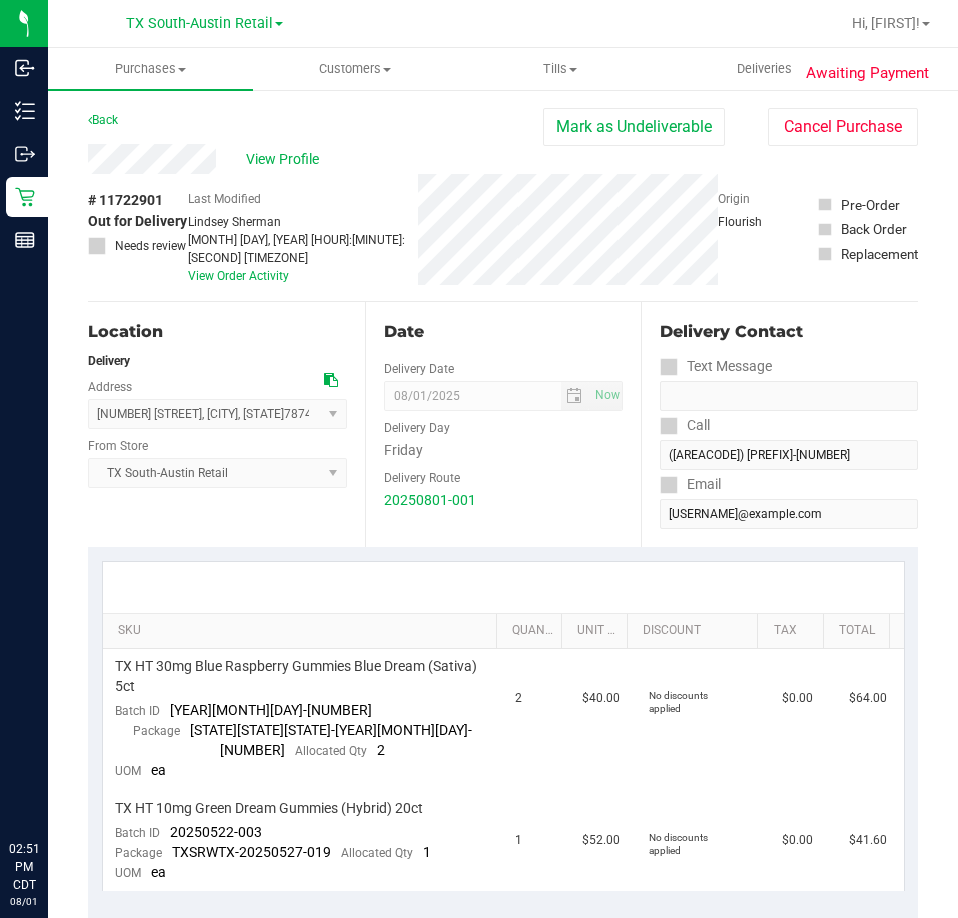 scroll, scrollTop: 0, scrollLeft: 0, axis: both 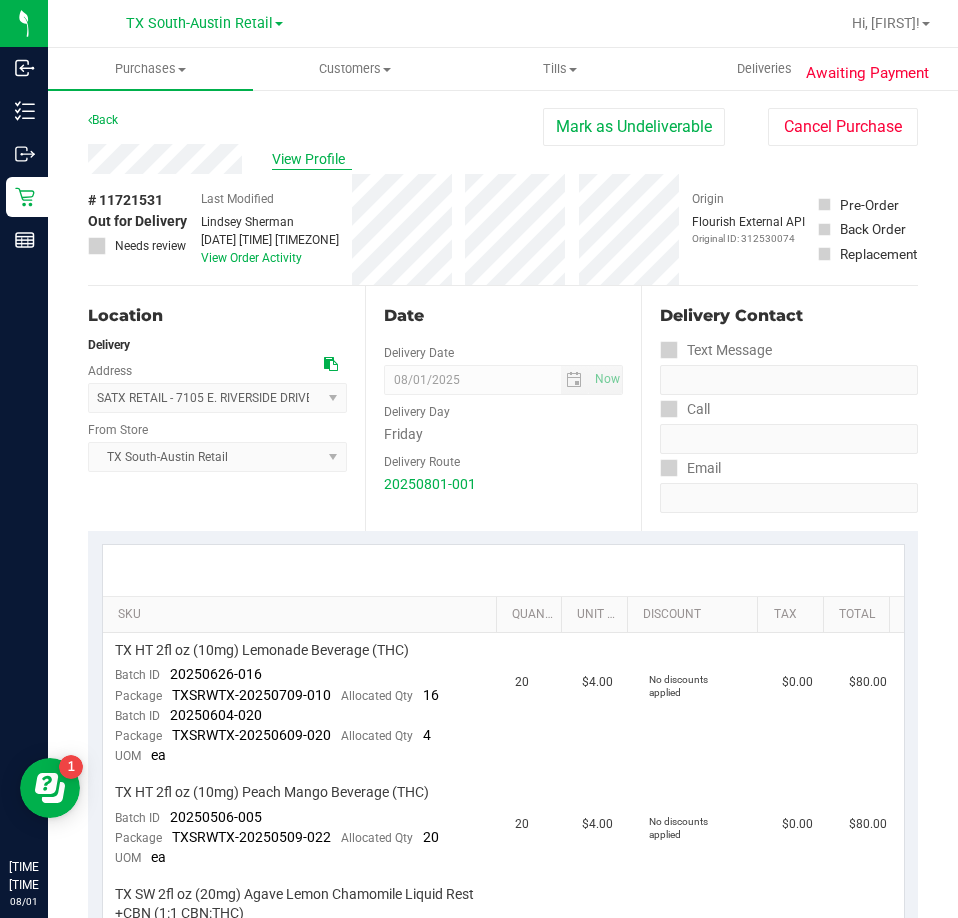 click on "View Profile" at bounding box center (312, 159) 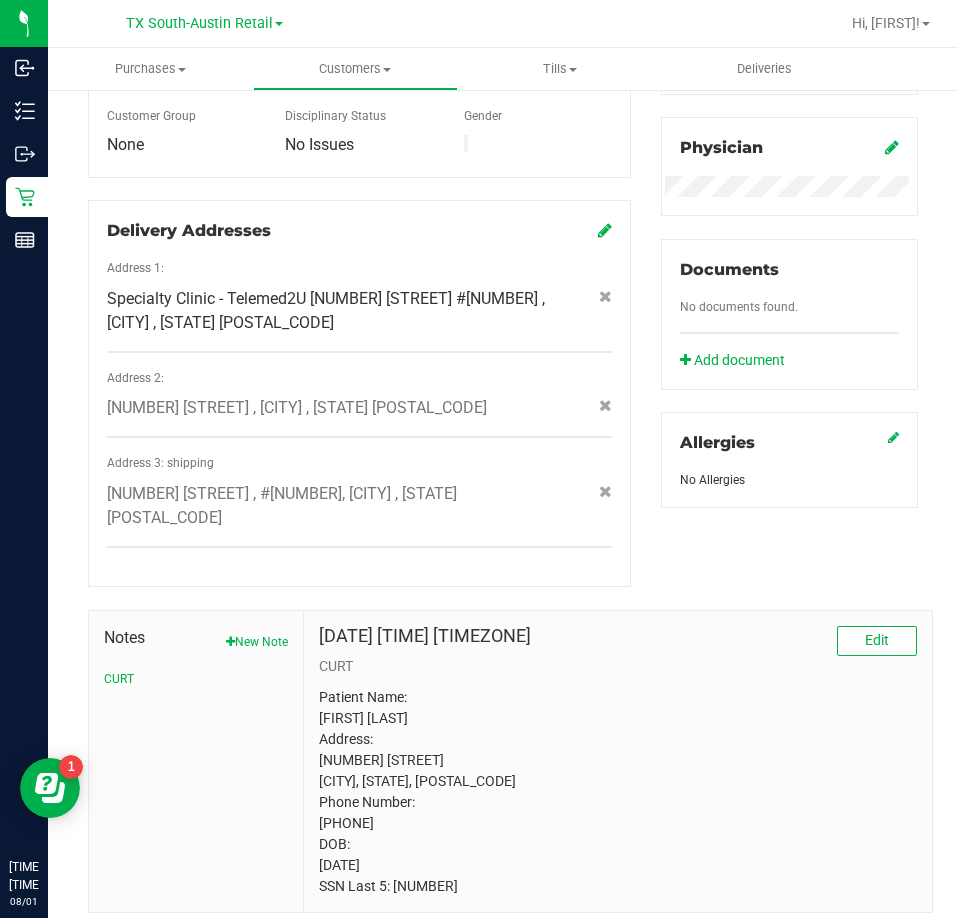 scroll, scrollTop: 0, scrollLeft: 0, axis: both 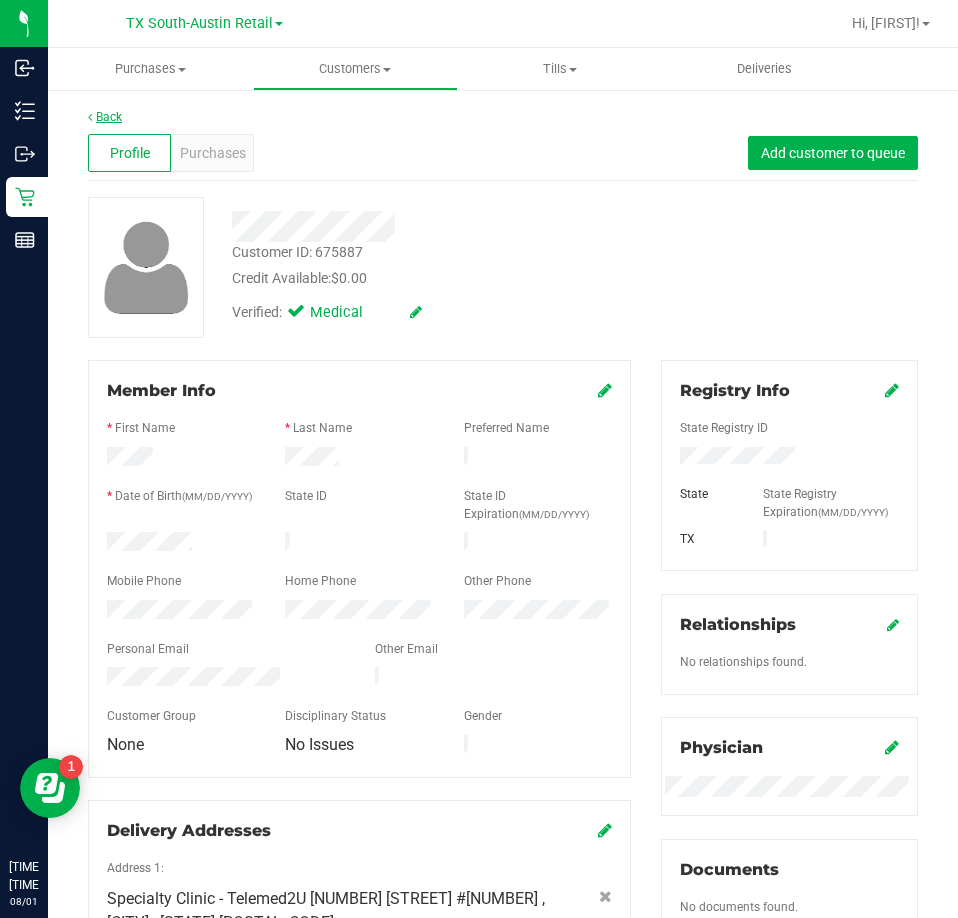 click on "Back" at bounding box center (105, 117) 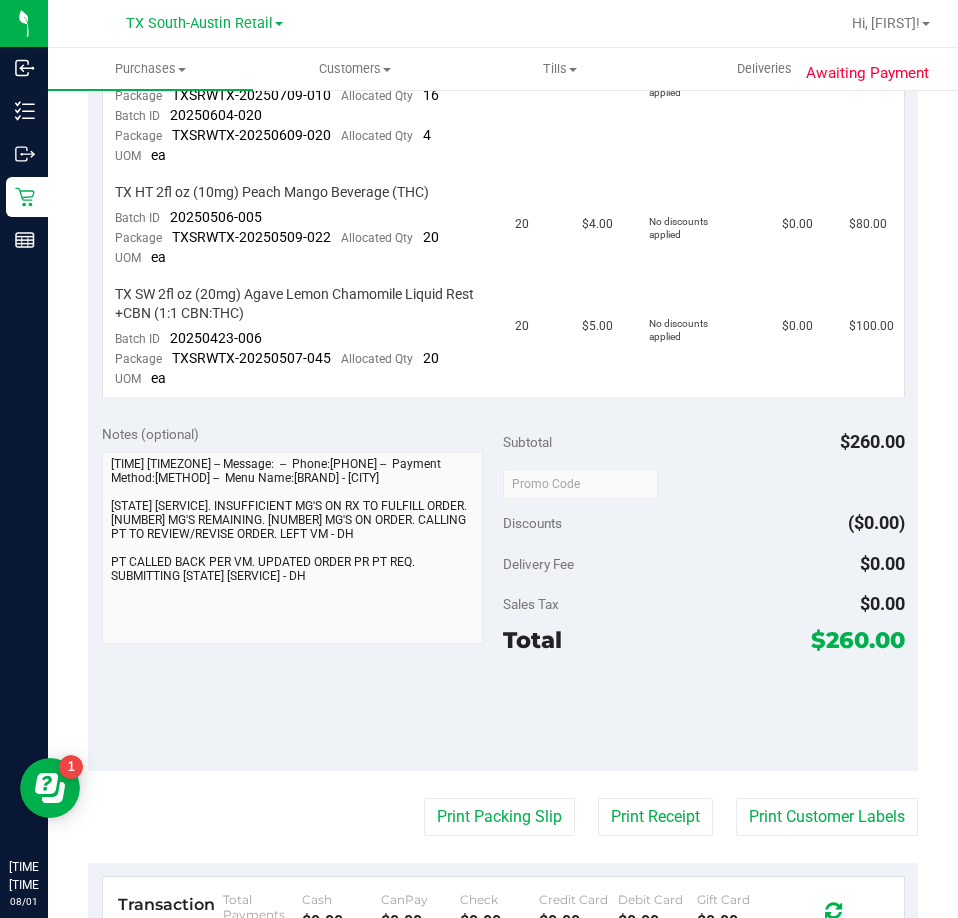 scroll, scrollTop: 400, scrollLeft: 0, axis: vertical 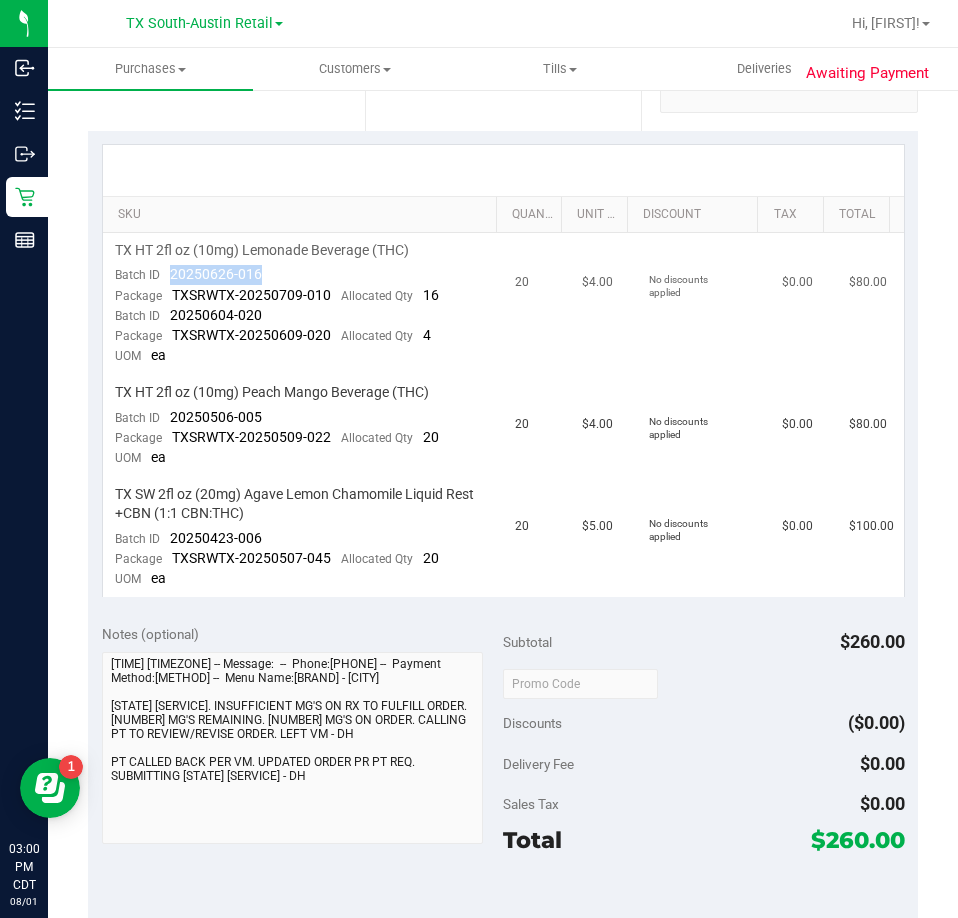 drag, startPoint x: 275, startPoint y: 275, endPoint x: 179, endPoint y: 267, distance: 96.332756 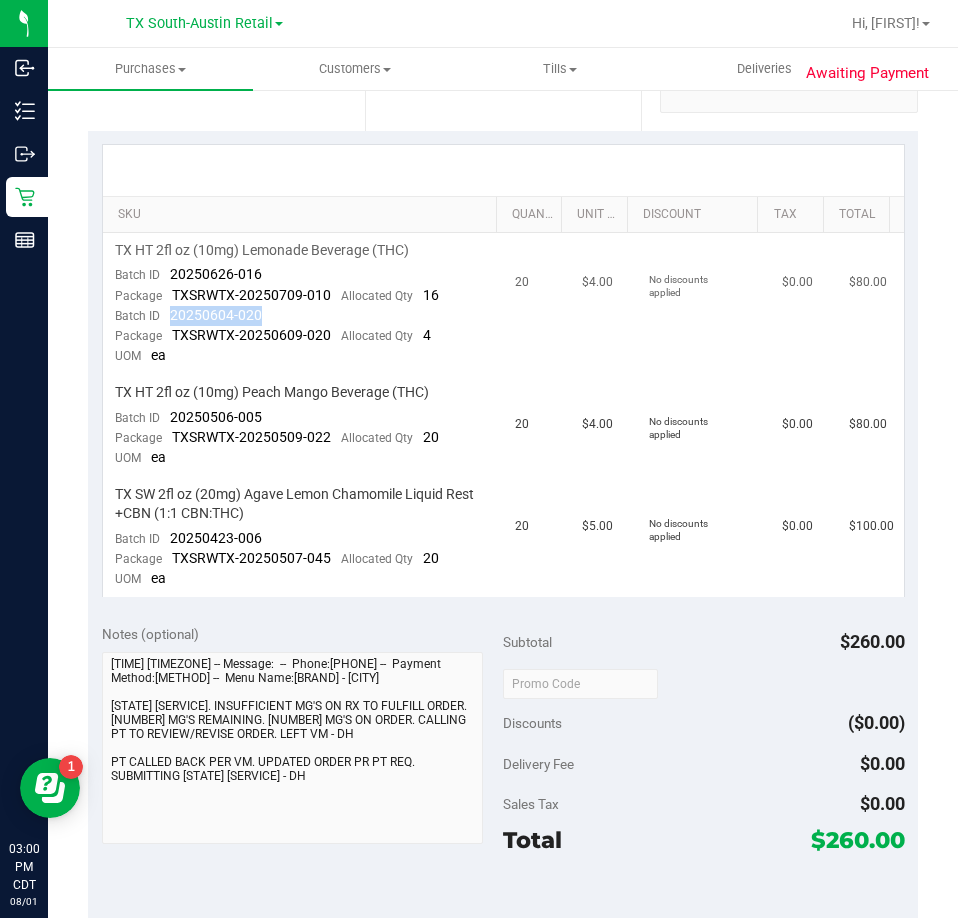 drag, startPoint x: 264, startPoint y: 318, endPoint x: 167, endPoint y: 318, distance: 97 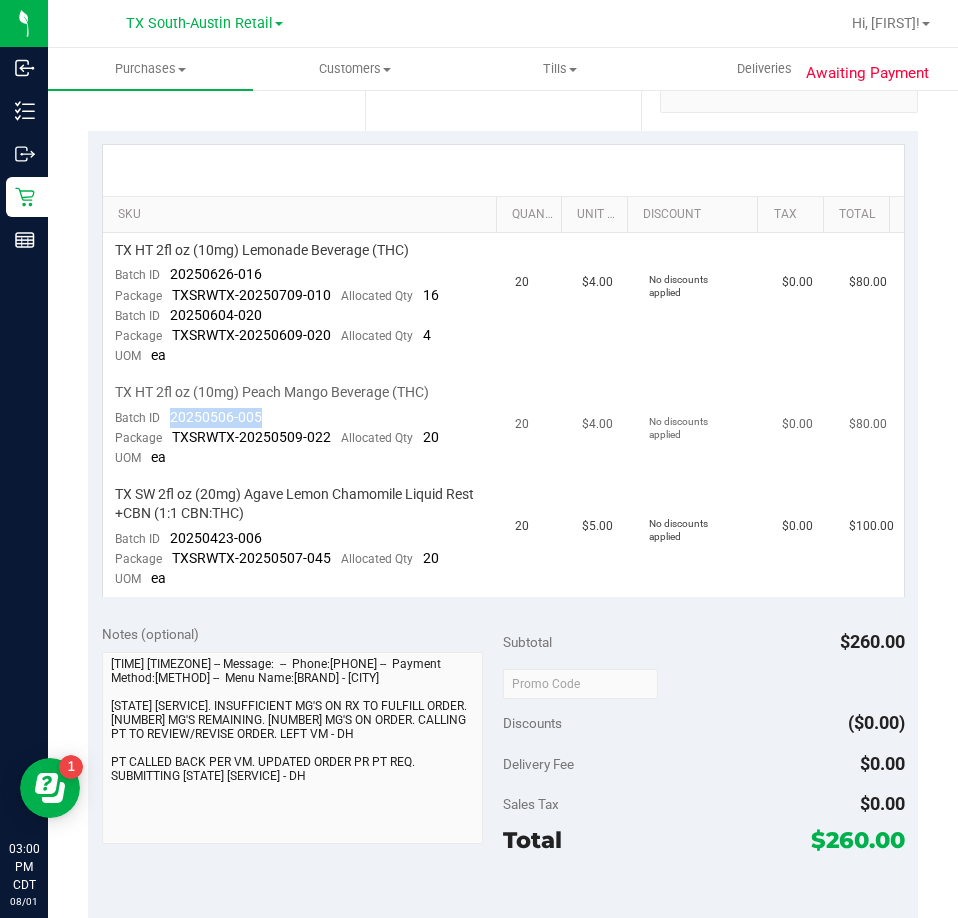 drag, startPoint x: 259, startPoint y: 422, endPoint x: 171, endPoint y: 416, distance: 88.20431 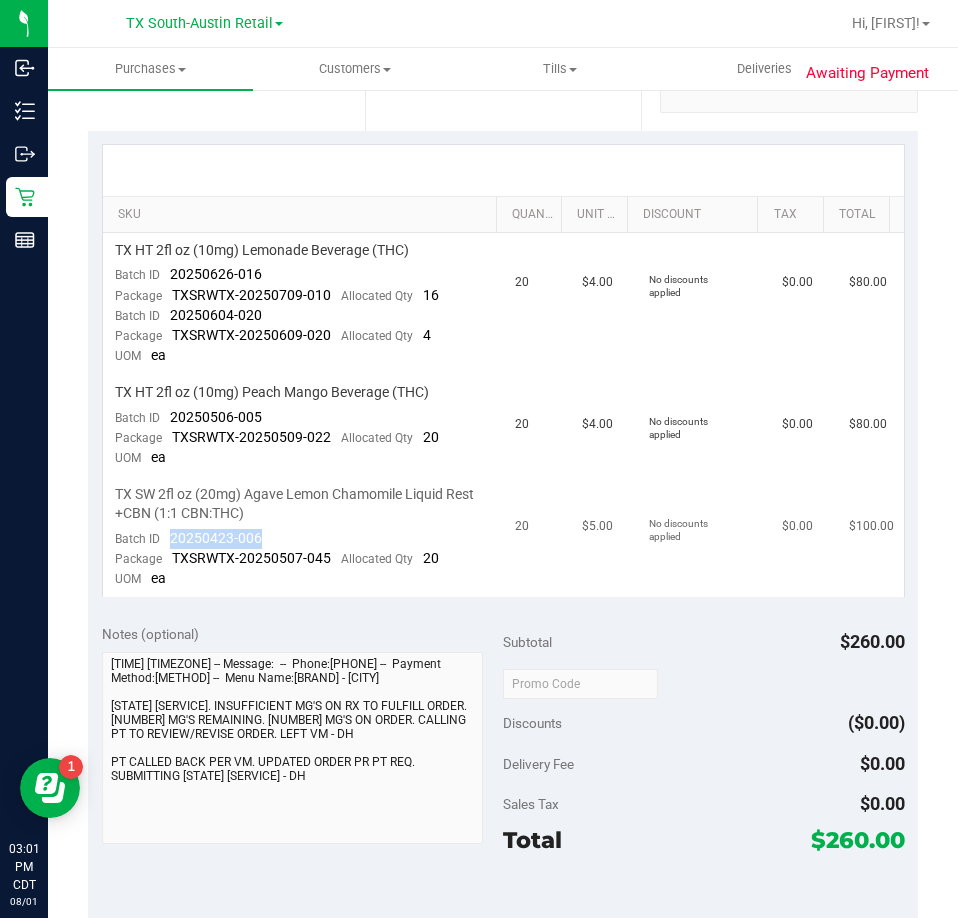 drag, startPoint x: 265, startPoint y: 531, endPoint x: 167, endPoint y: 533, distance: 98.02041 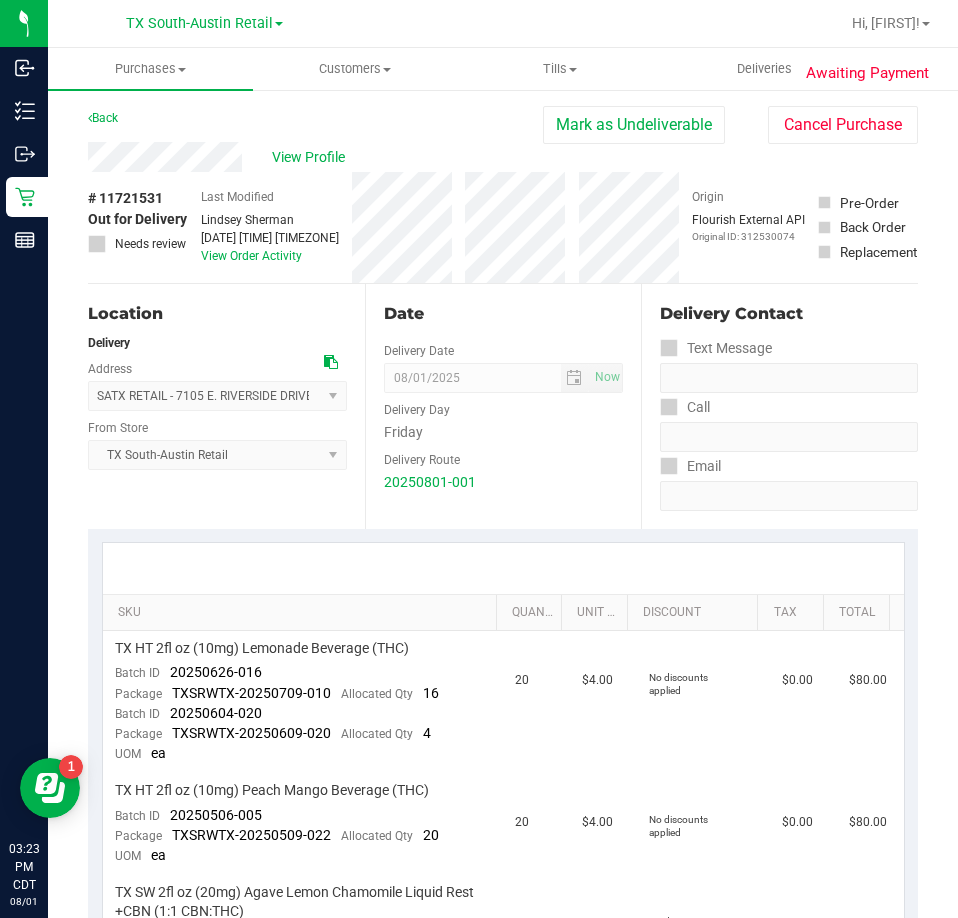 scroll, scrollTop: 0, scrollLeft: 0, axis: both 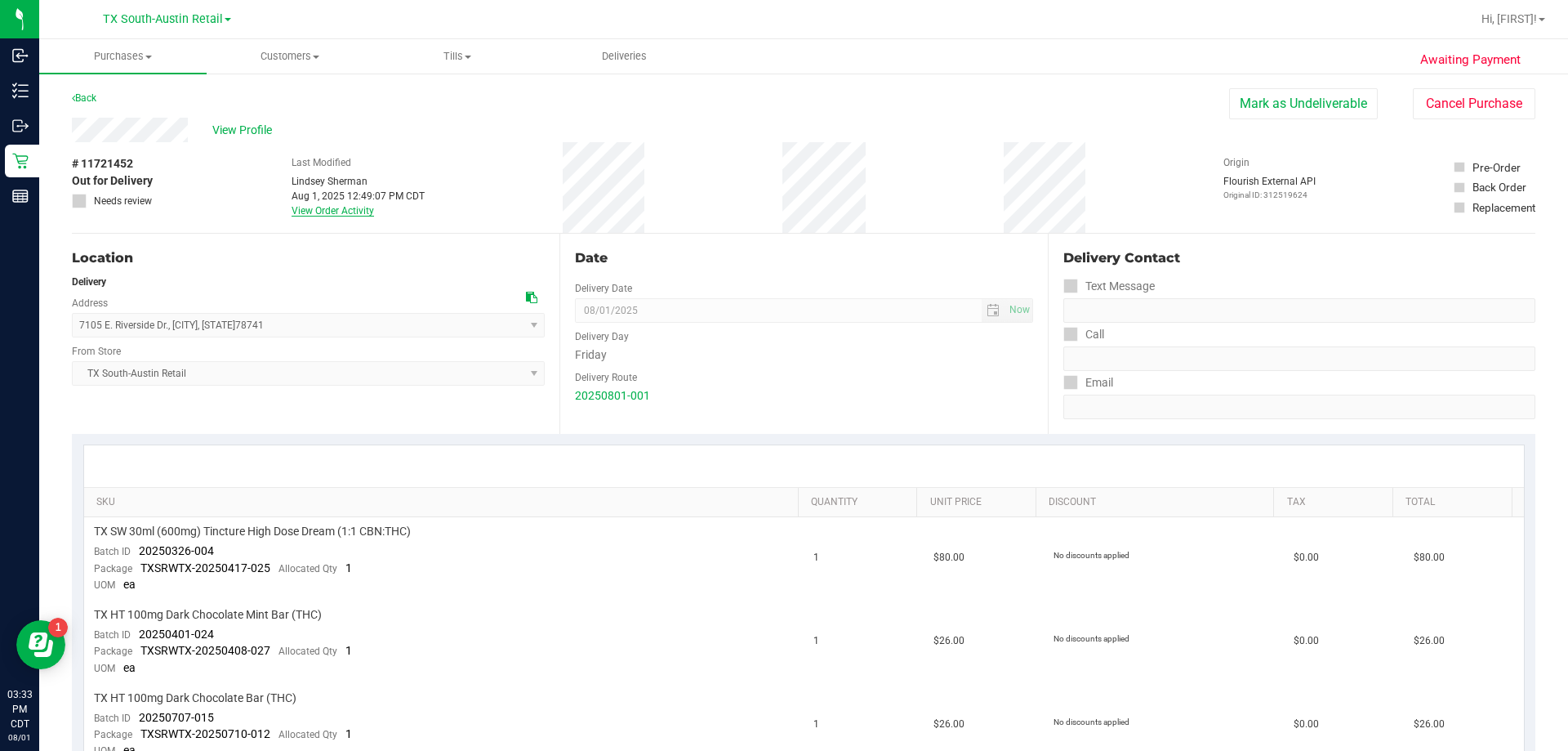 click on "View Order Activity" at bounding box center (332, 211) 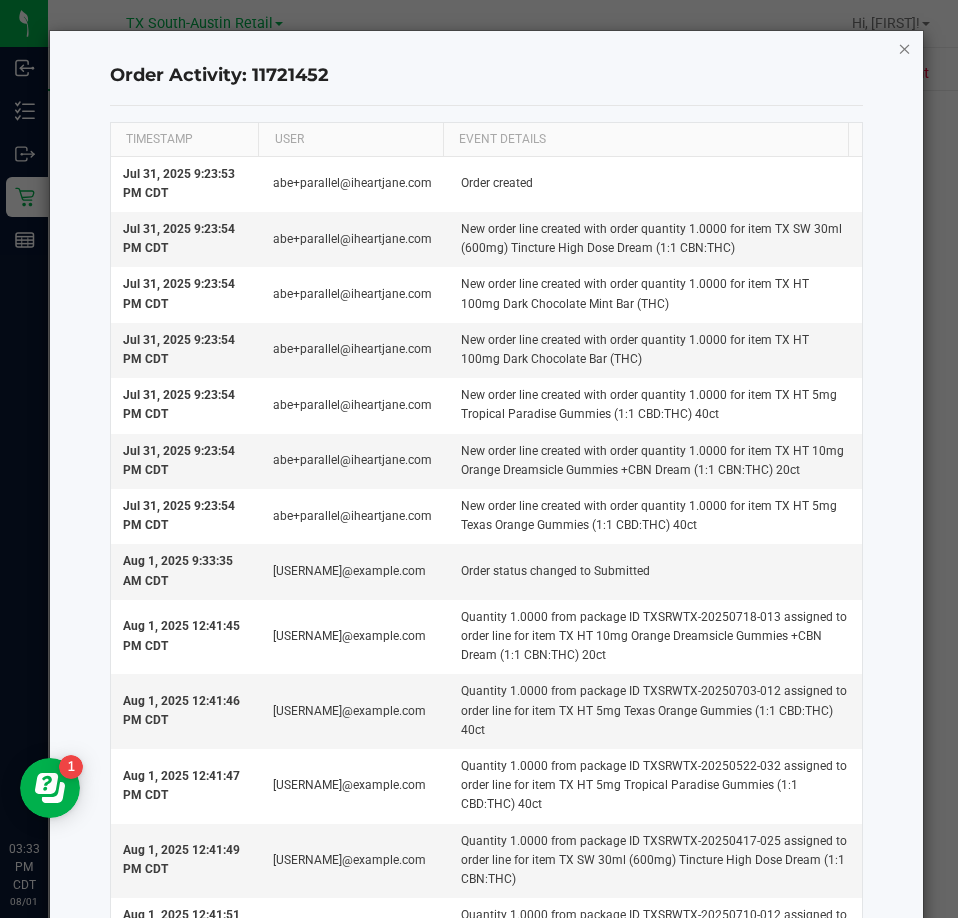click 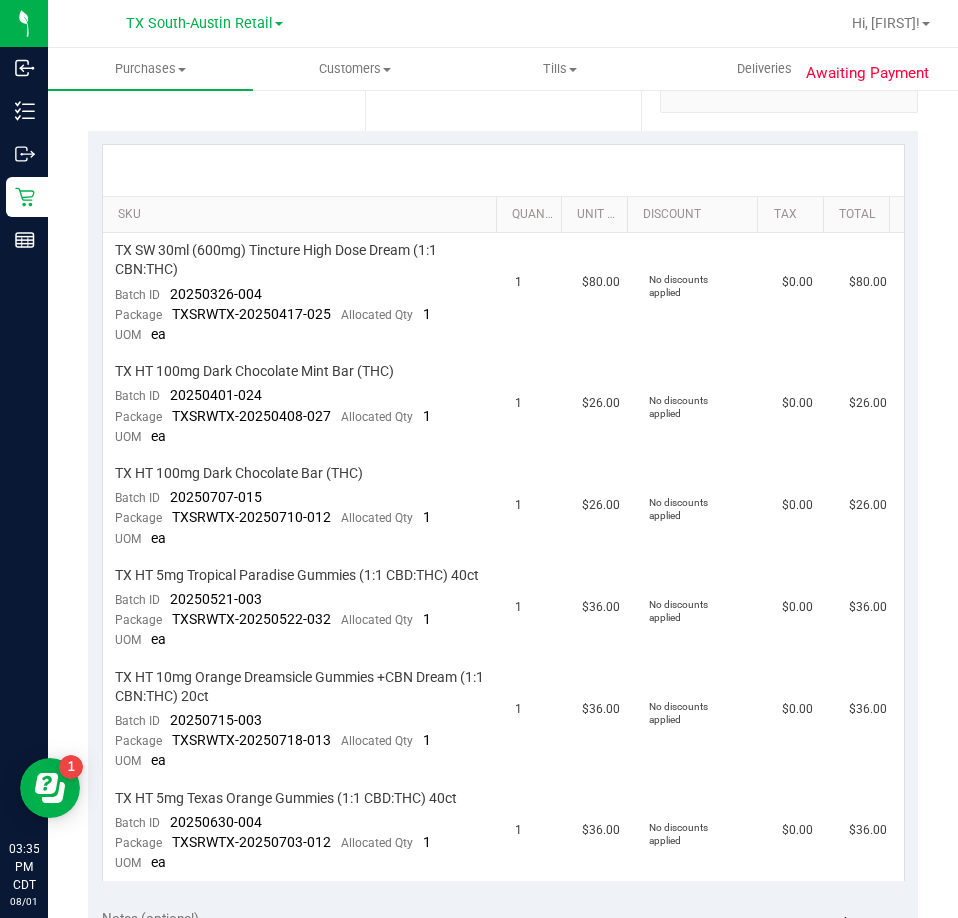 scroll, scrollTop: 500, scrollLeft: 0, axis: vertical 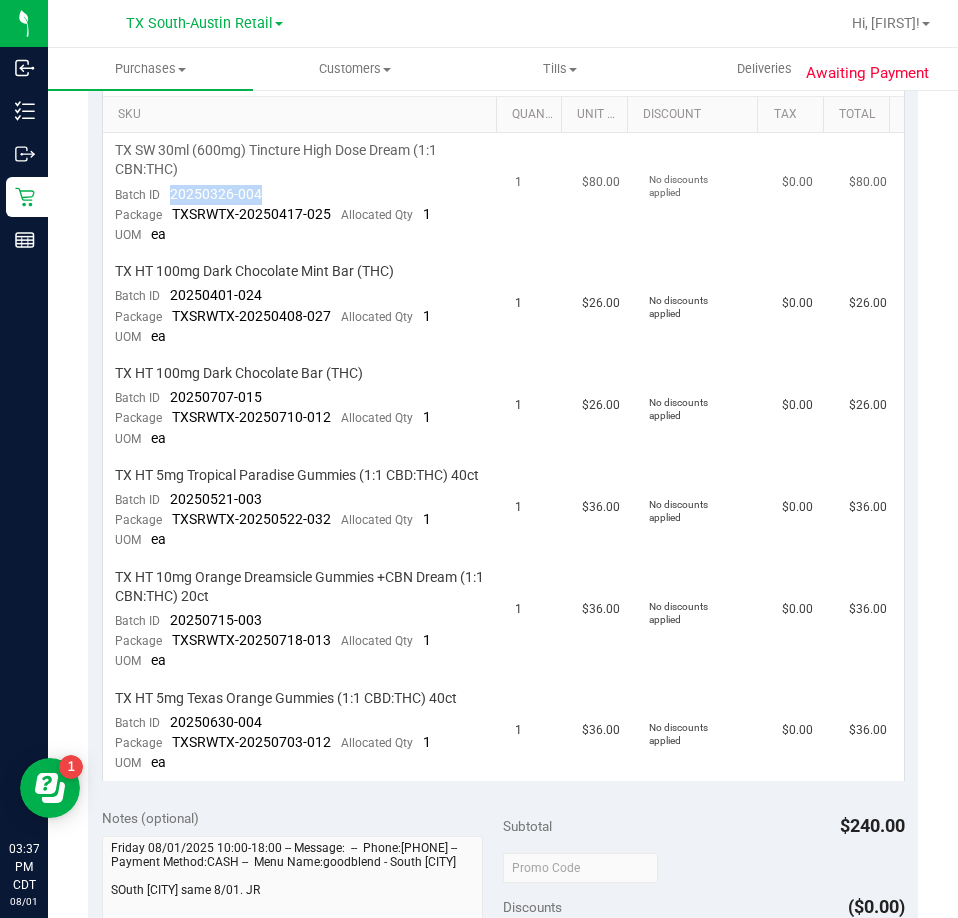 drag, startPoint x: 275, startPoint y: 195, endPoint x: 171, endPoint y: 196, distance: 104.00481 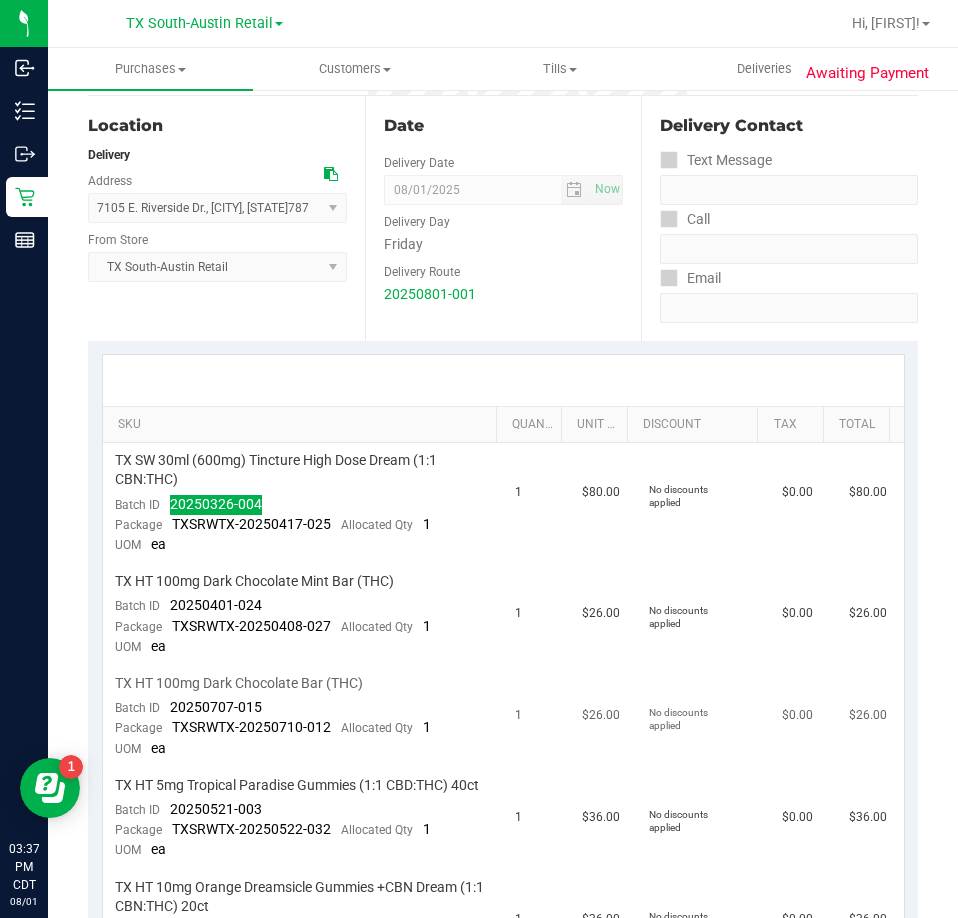 scroll, scrollTop: 200, scrollLeft: 0, axis: vertical 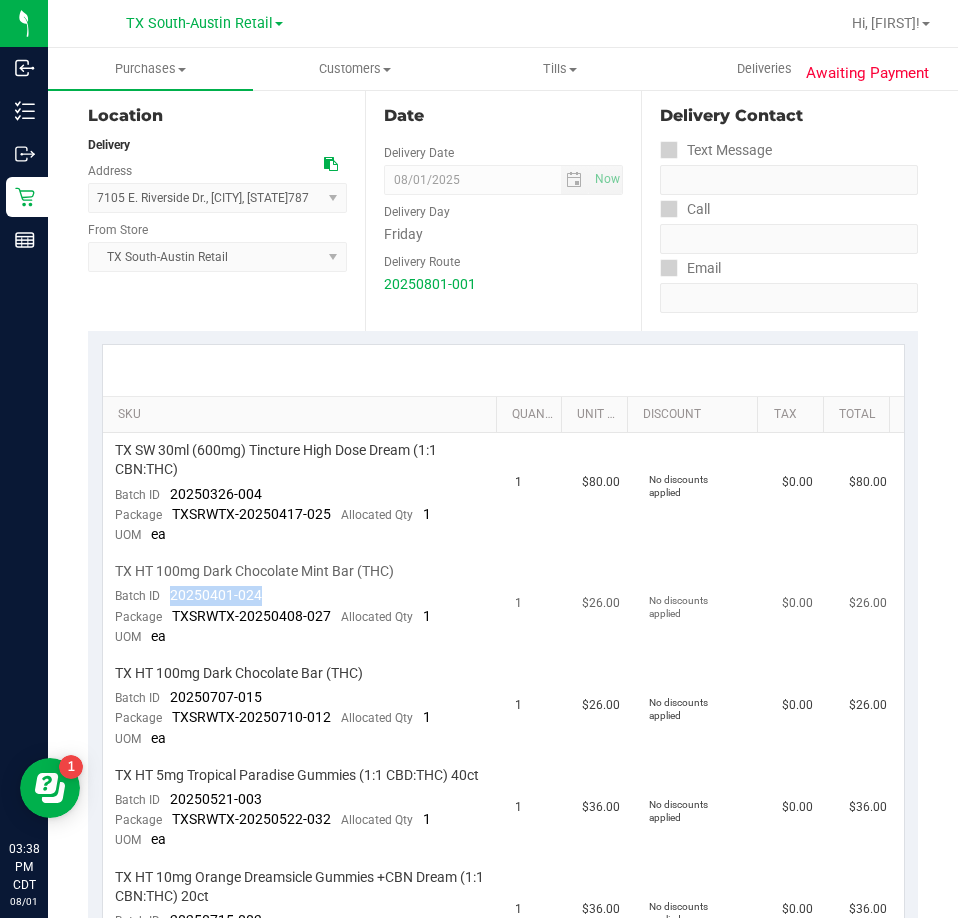 drag, startPoint x: 264, startPoint y: 592, endPoint x: 168, endPoint y: 589, distance: 96.04687 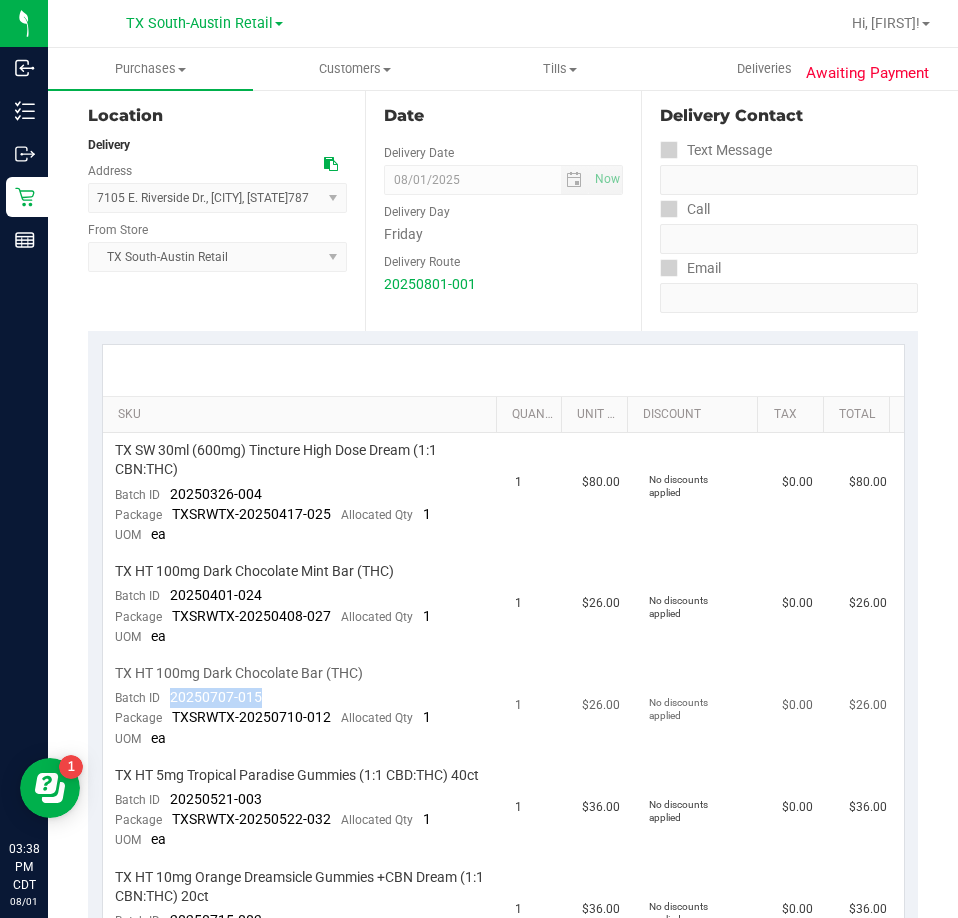 drag, startPoint x: 263, startPoint y: 697, endPoint x: 172, endPoint y: 692, distance: 91.13726 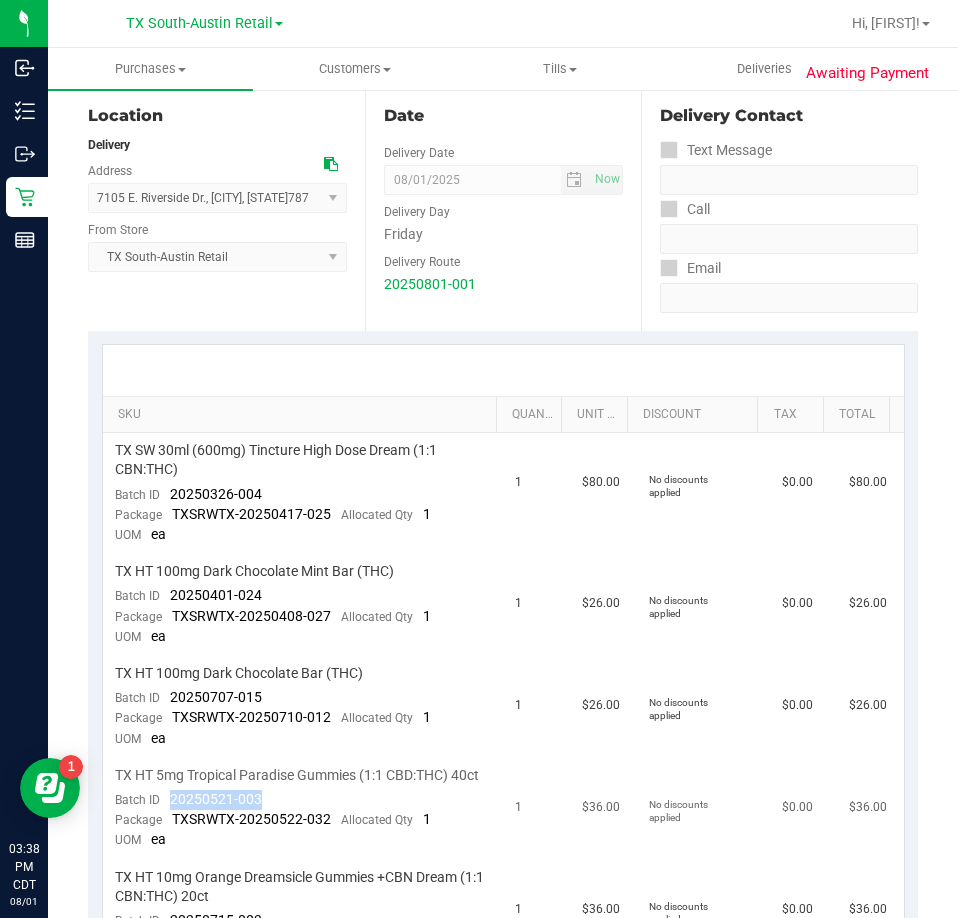 drag, startPoint x: 262, startPoint y: 815, endPoint x: 170, endPoint y: 819, distance: 92.086914 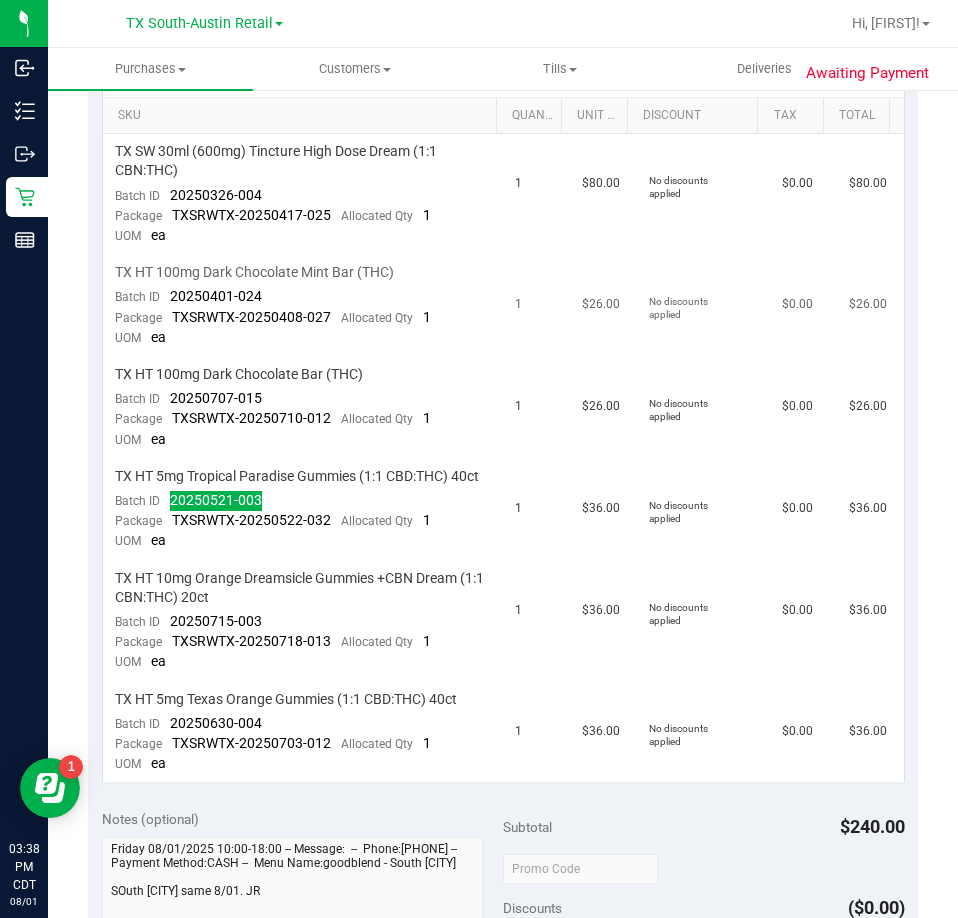 scroll, scrollTop: 500, scrollLeft: 0, axis: vertical 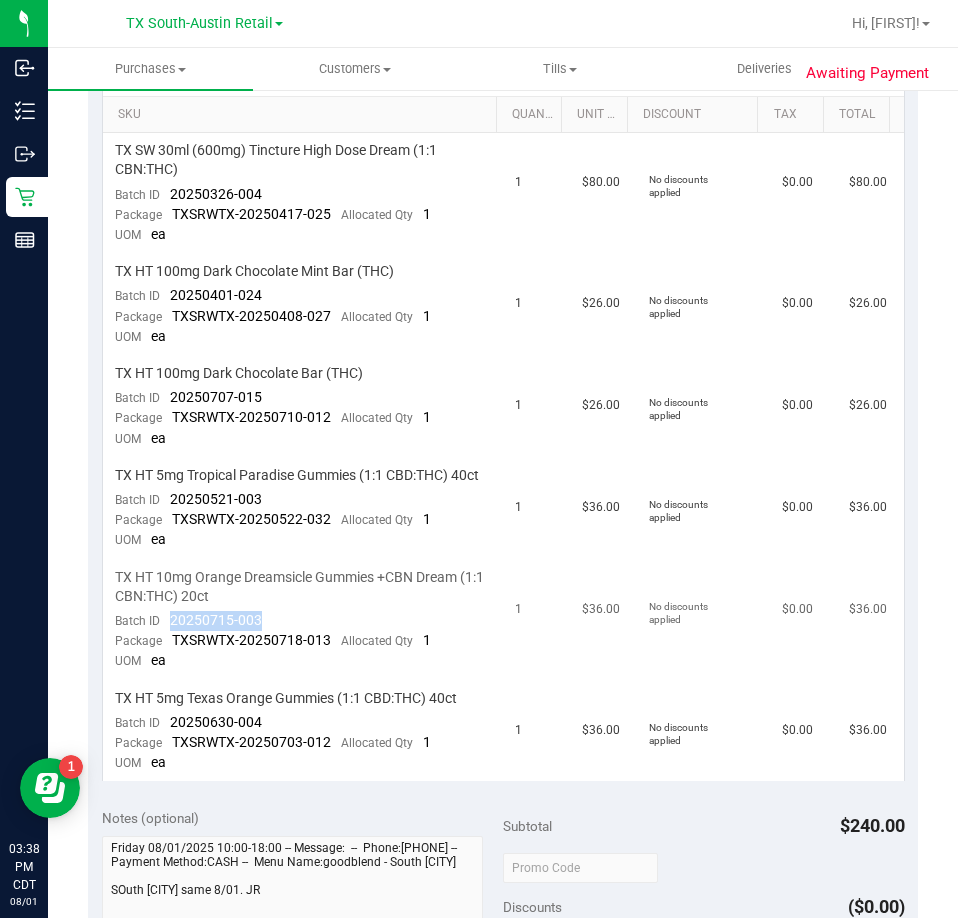 drag, startPoint x: 260, startPoint y: 634, endPoint x: 171, endPoint y: 635, distance: 89.005615 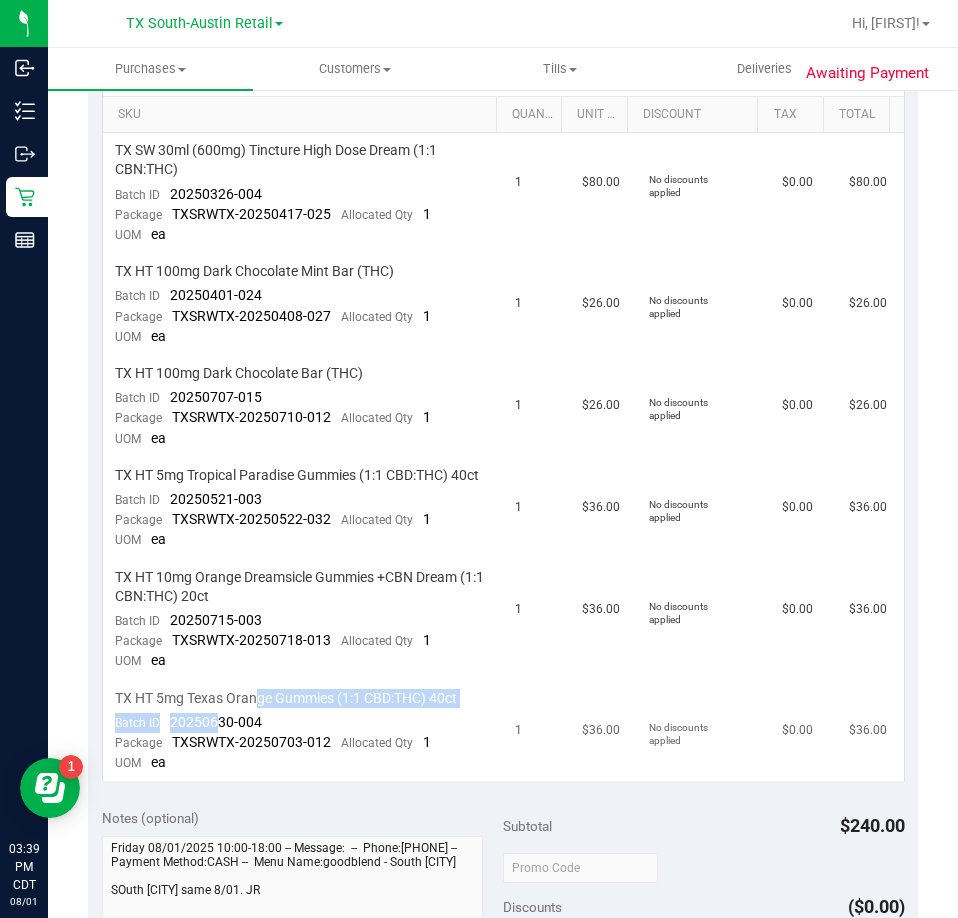 drag, startPoint x: 260, startPoint y: 726, endPoint x: 228, endPoint y: 745, distance: 37.215588 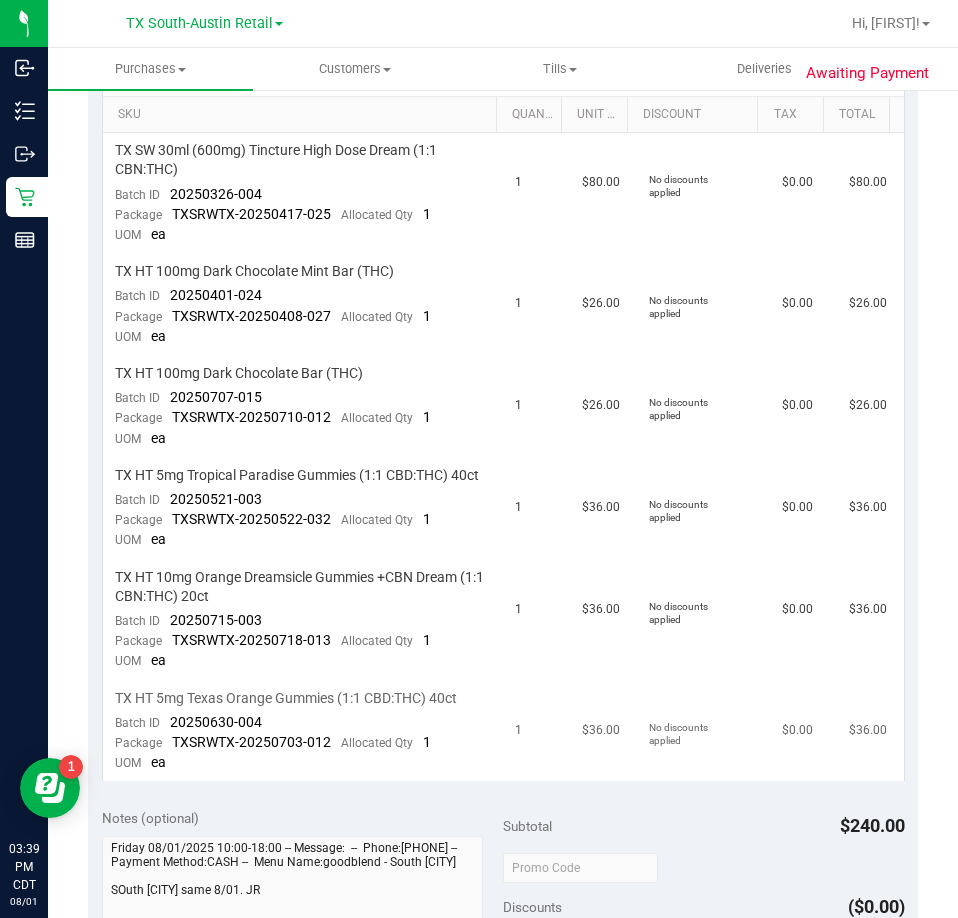 click on "TX HT 5mg Texas Orange Gummies (1:1 CBD:THC) 40ct
Batch ID
20250630-004
Package
TXSRWTX-20250703-012
Allocated Qty
1
UOM
ea" at bounding box center (303, 731) 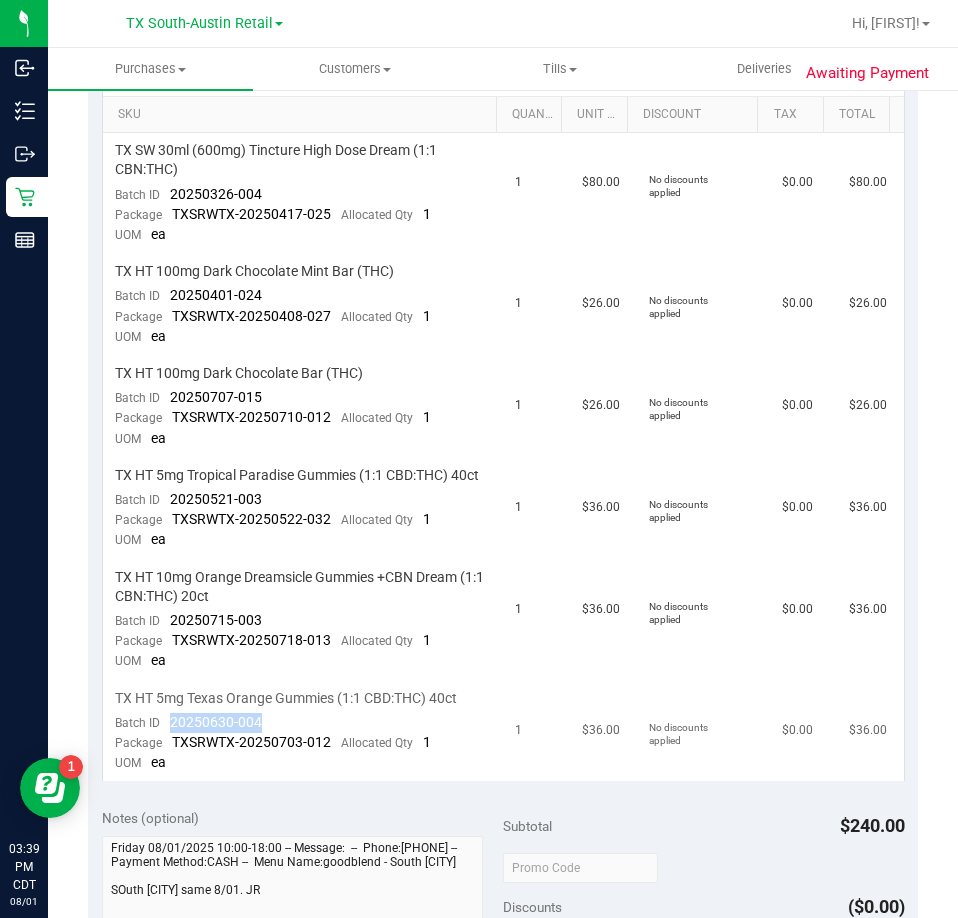 drag, startPoint x: 250, startPoint y: 737, endPoint x: 168, endPoint y: 738, distance: 82.006096 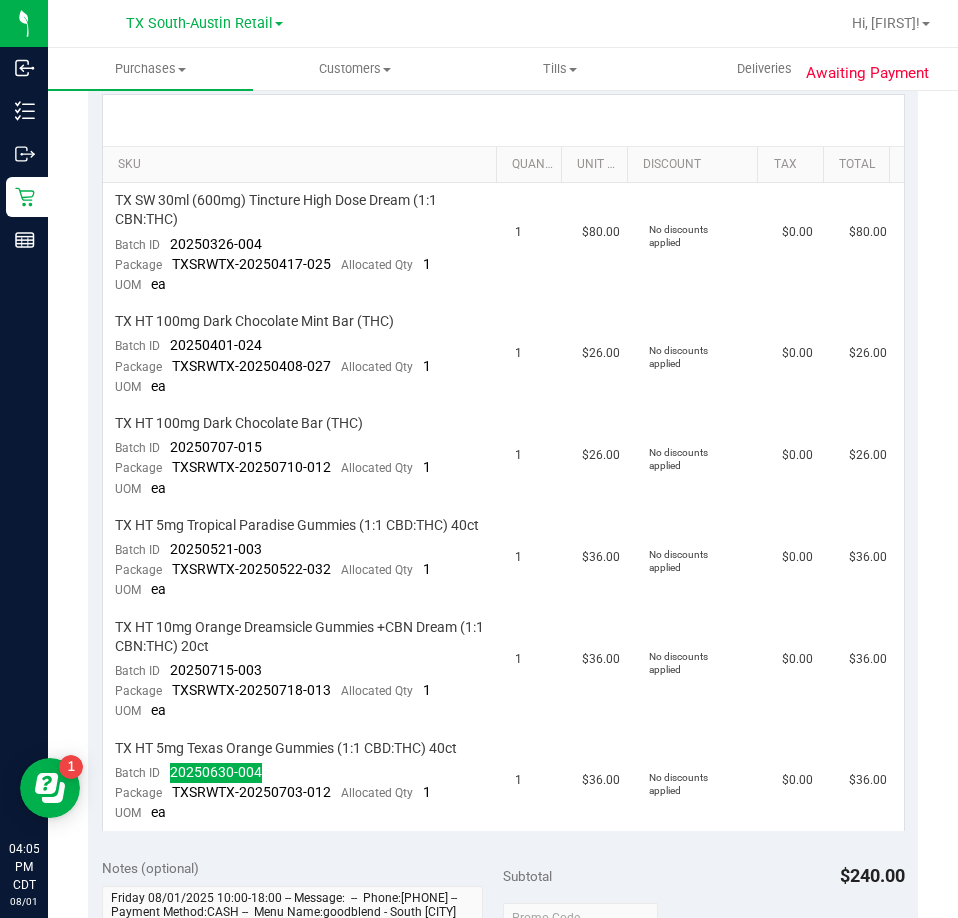 scroll, scrollTop: 0, scrollLeft: 0, axis: both 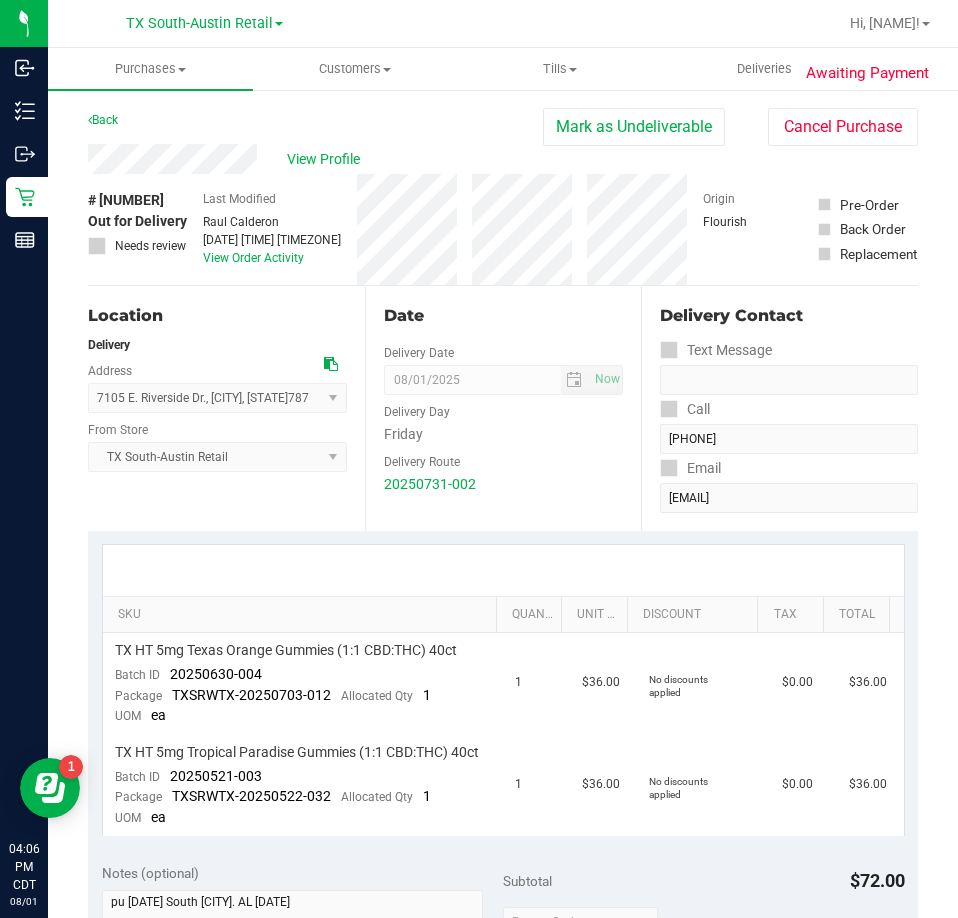 click on "View Profile" at bounding box center [315, 159] 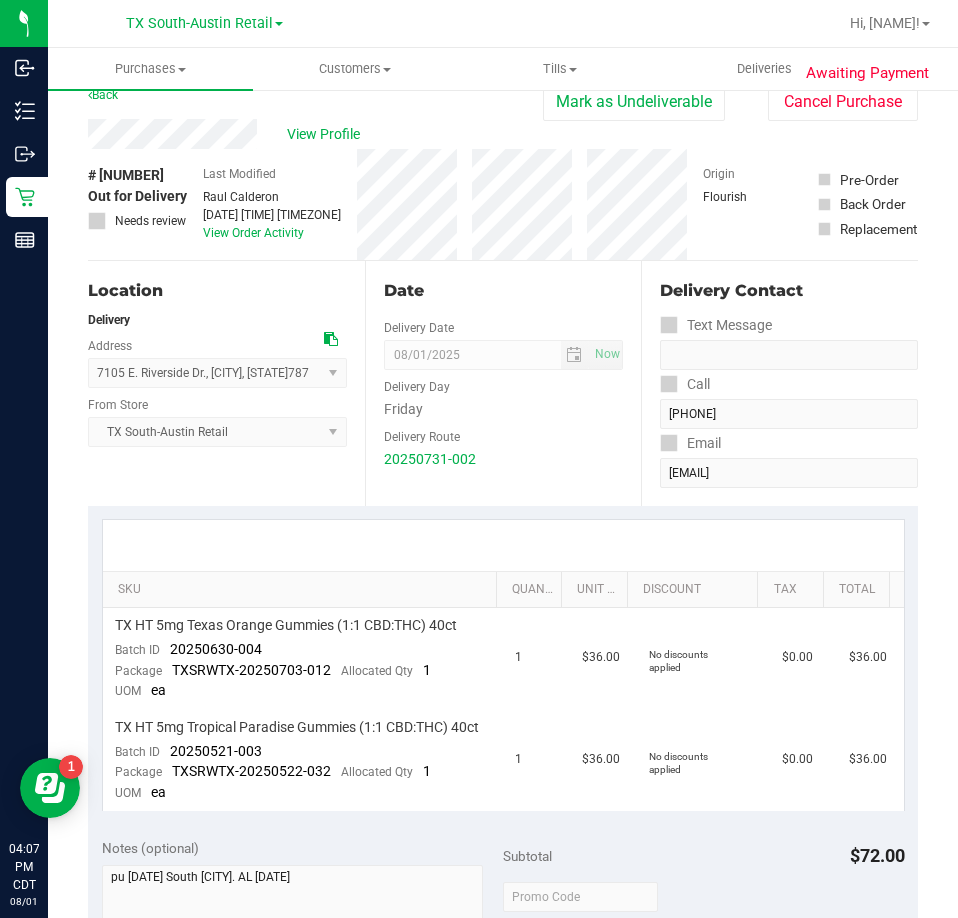 scroll, scrollTop: 100, scrollLeft: 0, axis: vertical 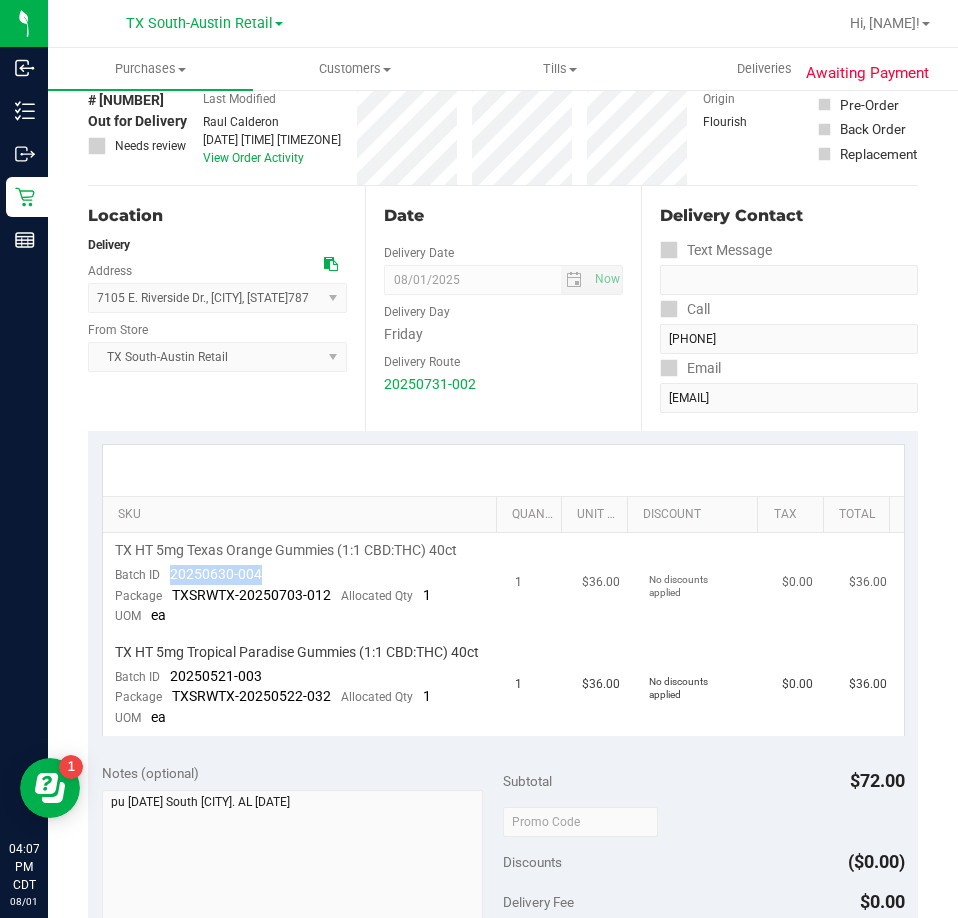 drag, startPoint x: 221, startPoint y: 571, endPoint x: 162, endPoint y: 569, distance: 59.03389 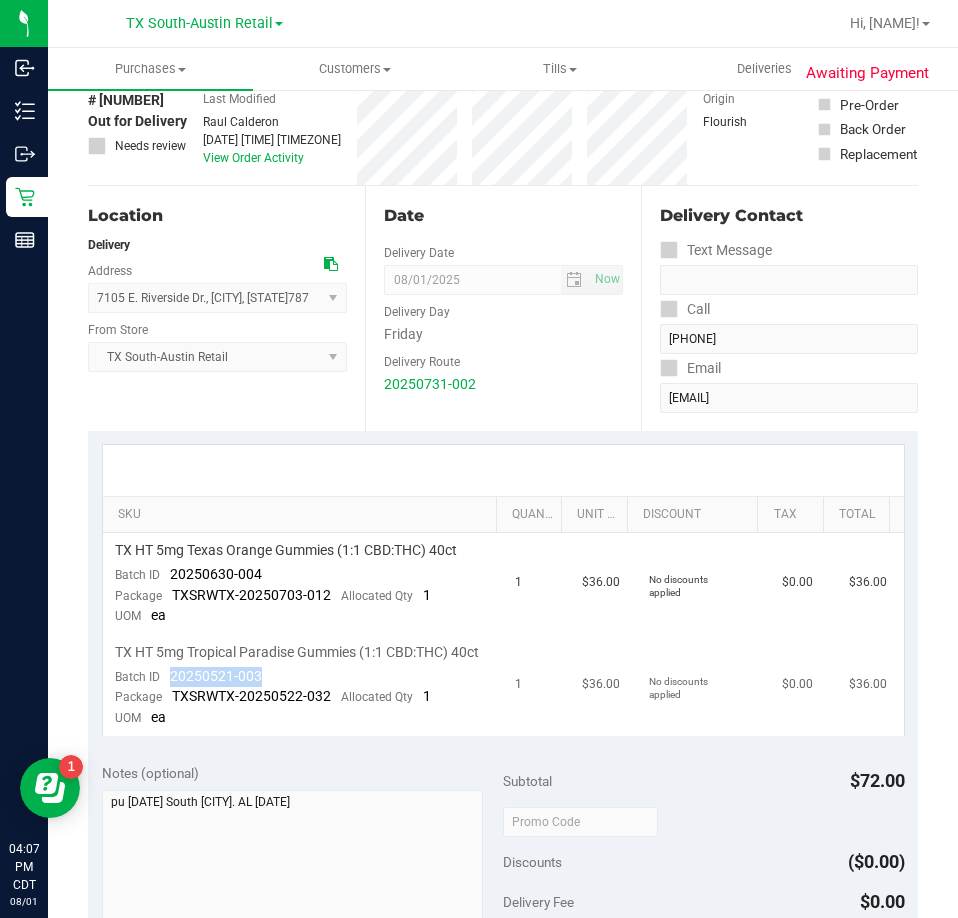 drag, startPoint x: 265, startPoint y: 688, endPoint x: 173, endPoint y: 693, distance: 92.13577 